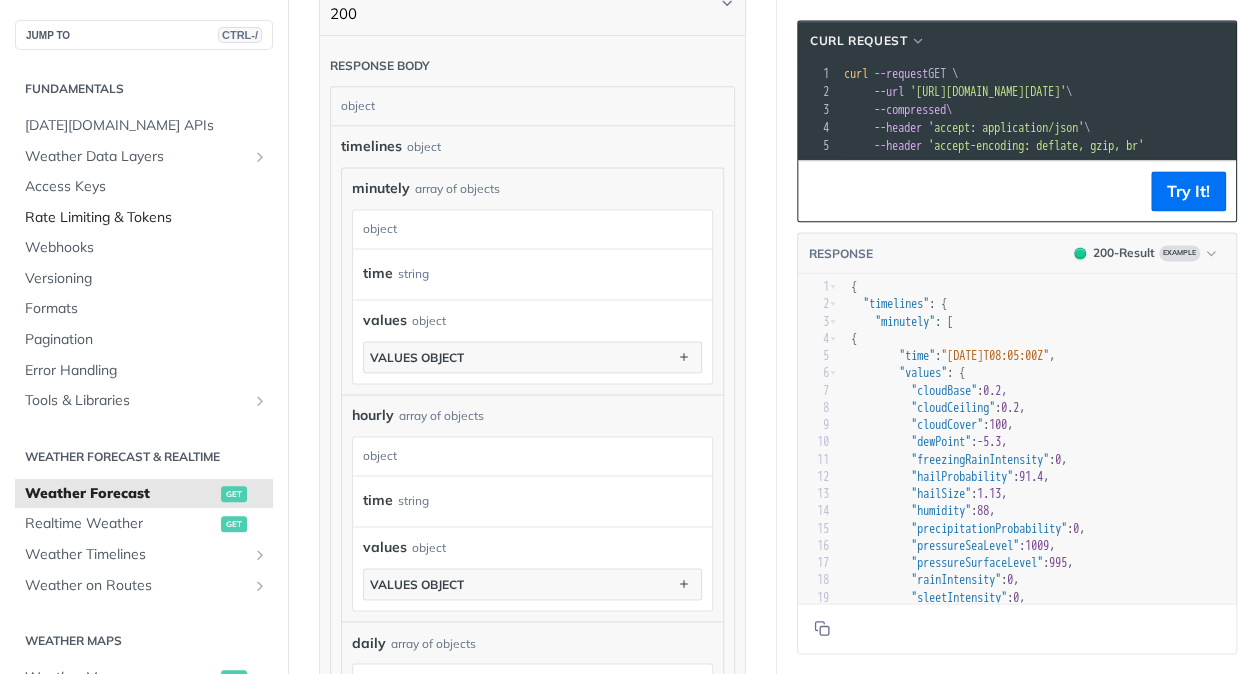 scroll, scrollTop: 1278, scrollLeft: 0, axis: vertical 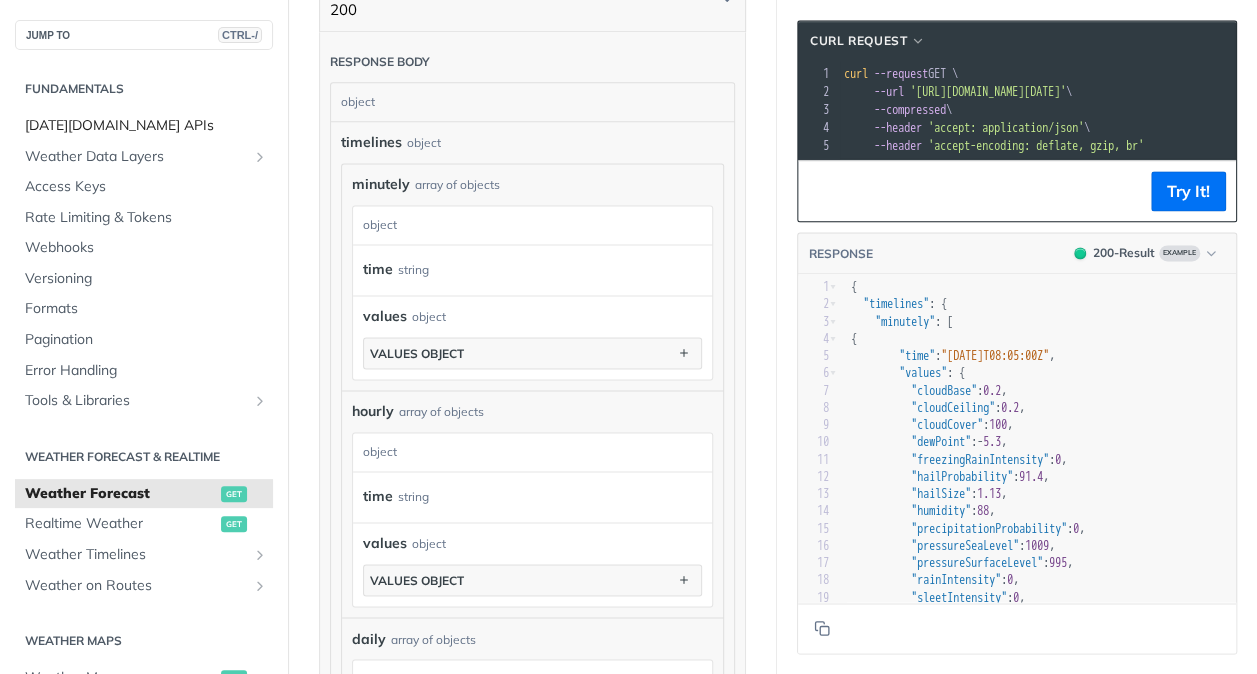 click on "[DATE][DOMAIN_NAME] APIs" at bounding box center (146, 126) 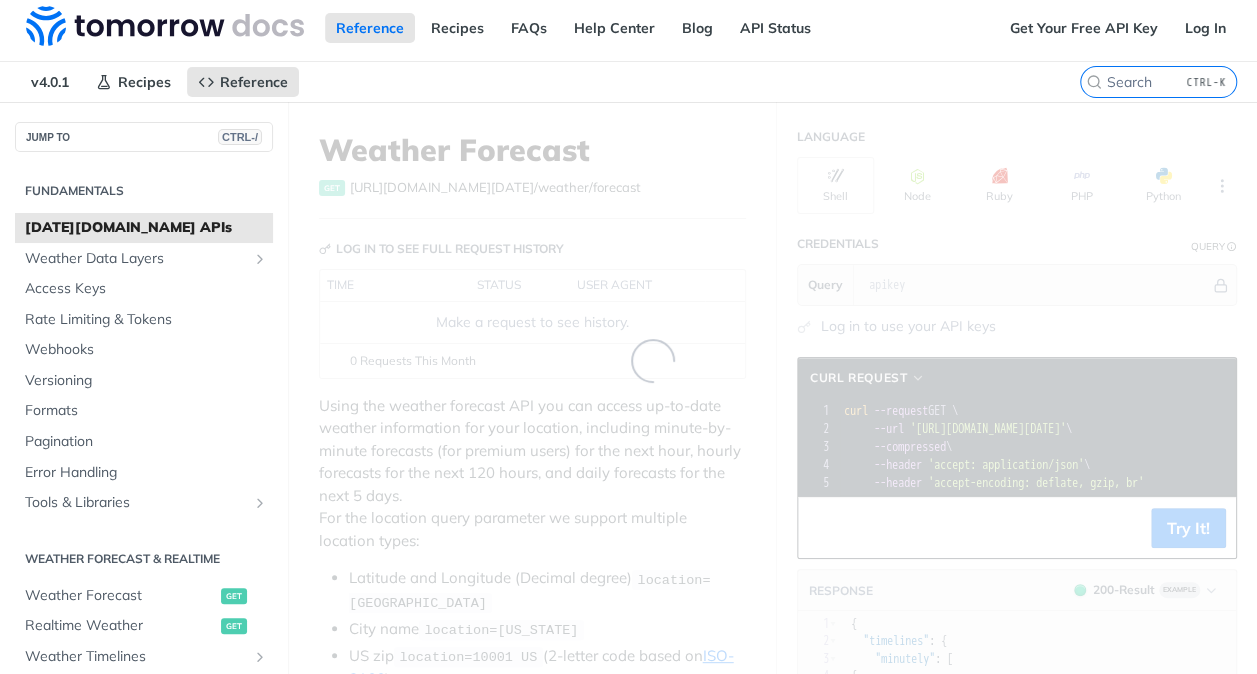 scroll, scrollTop: 0, scrollLeft: 0, axis: both 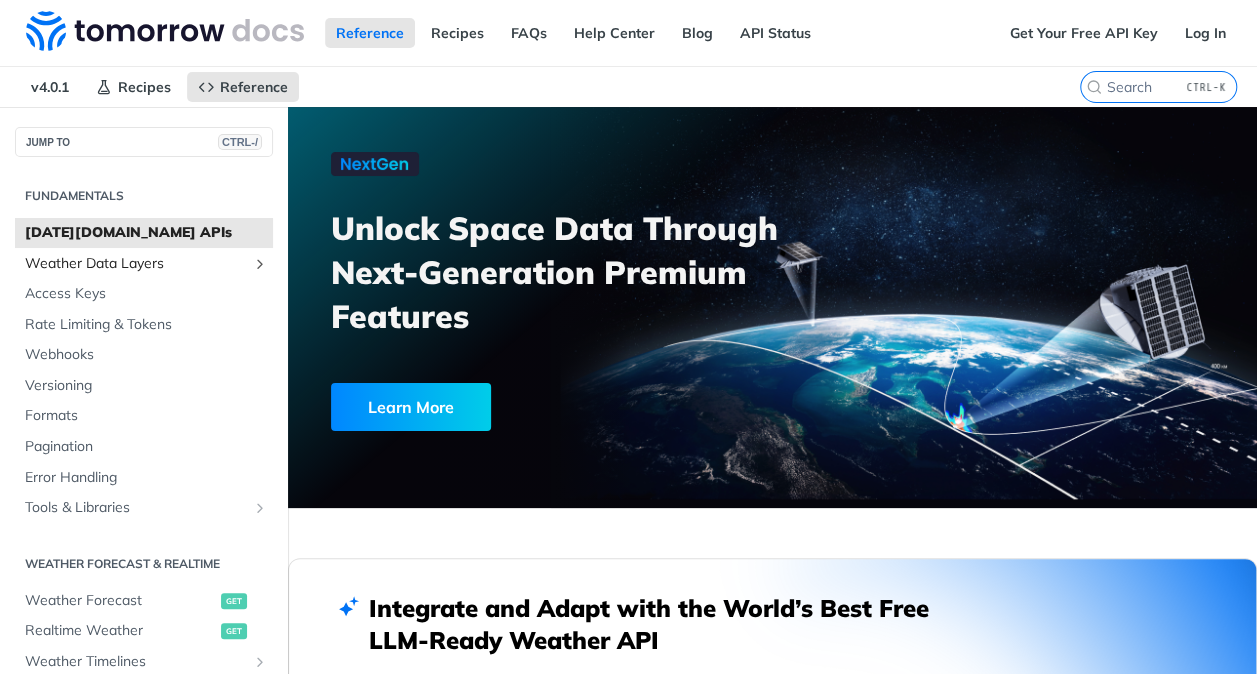 click on "Weather Data Layers" at bounding box center [144, 264] 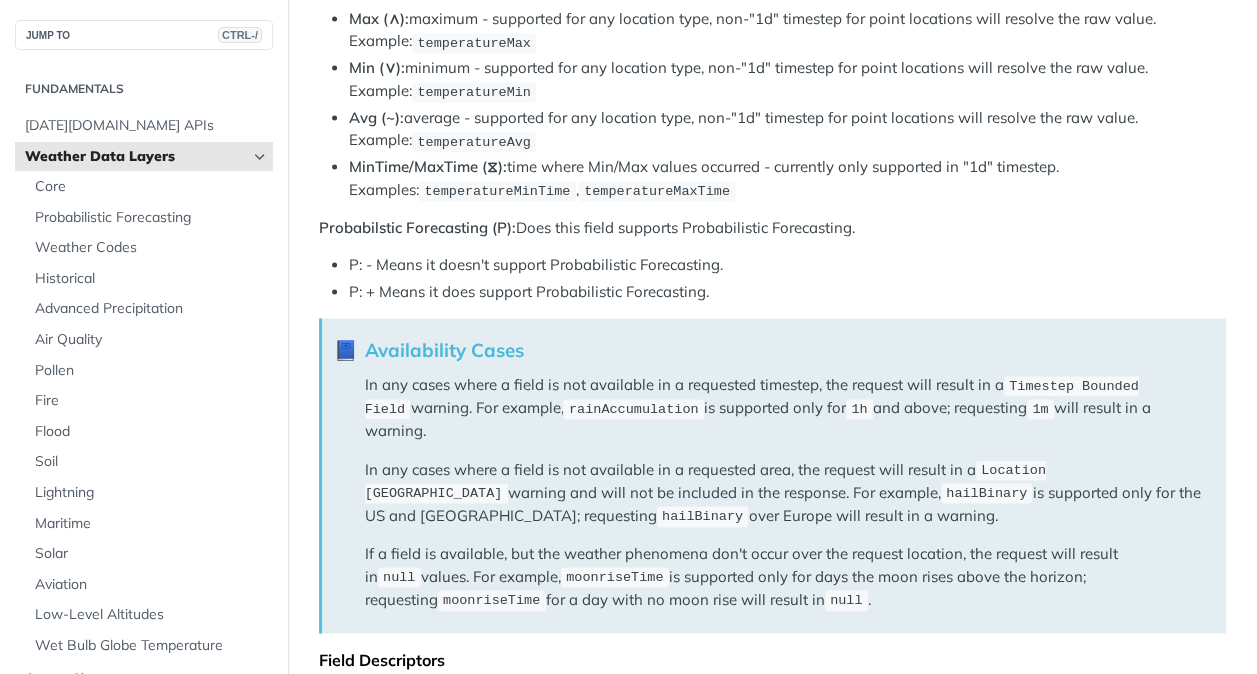 scroll, scrollTop: 1438, scrollLeft: 0, axis: vertical 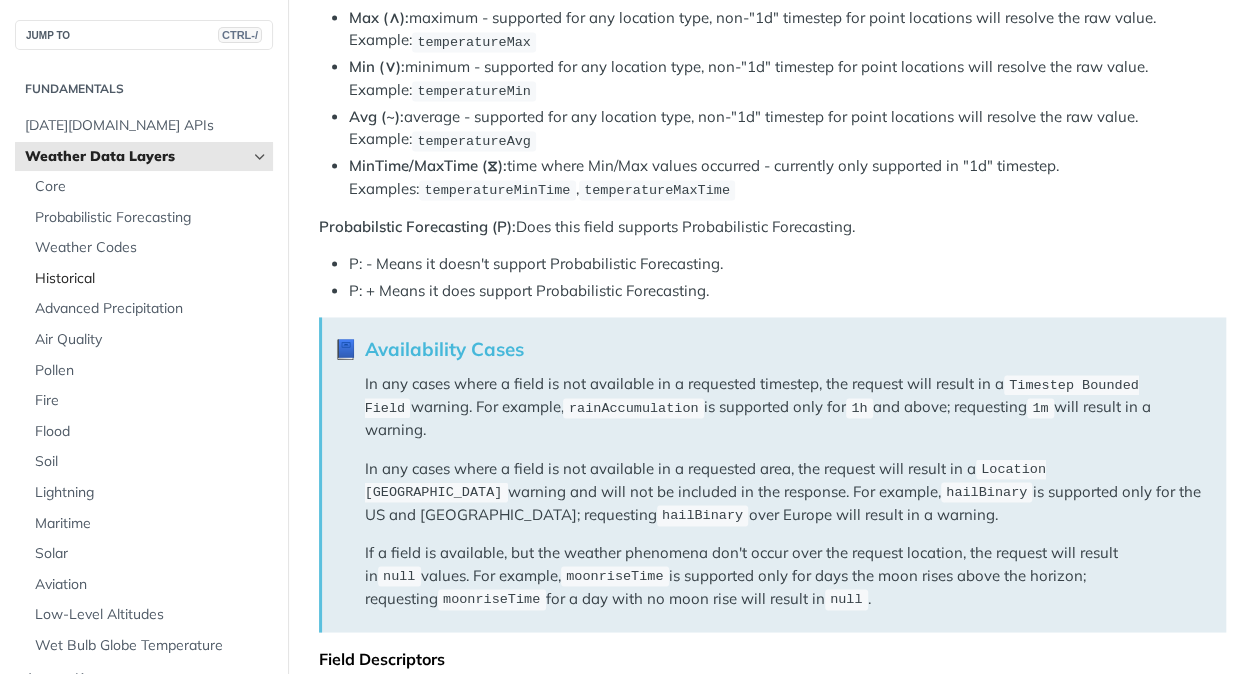 click on "Historical" at bounding box center [151, 279] 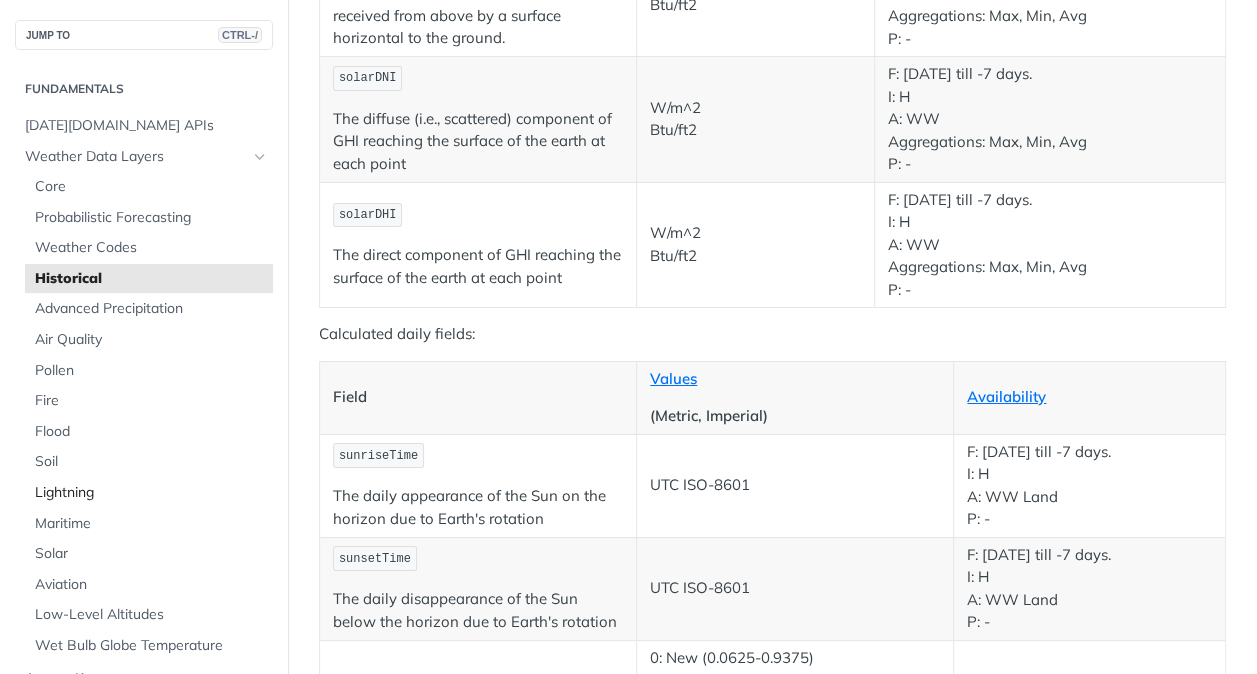scroll, scrollTop: 3331, scrollLeft: 0, axis: vertical 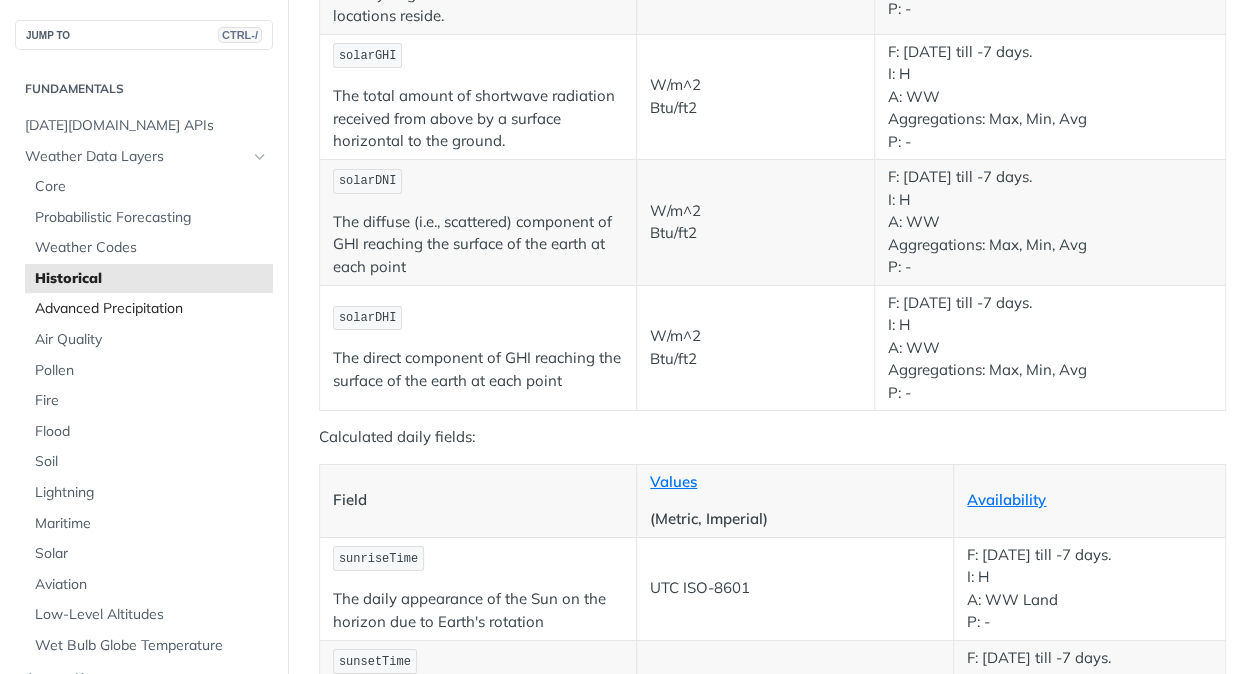 click on "Advanced Precipitation" at bounding box center (151, 309) 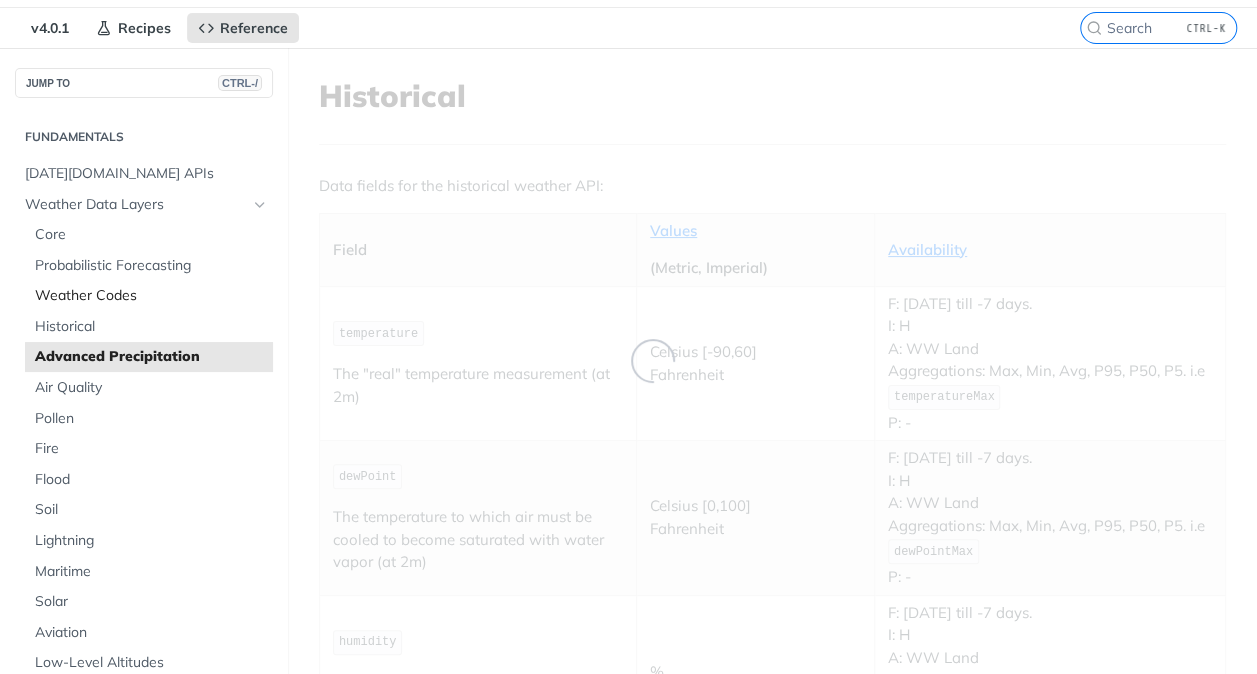 scroll, scrollTop: 0, scrollLeft: 0, axis: both 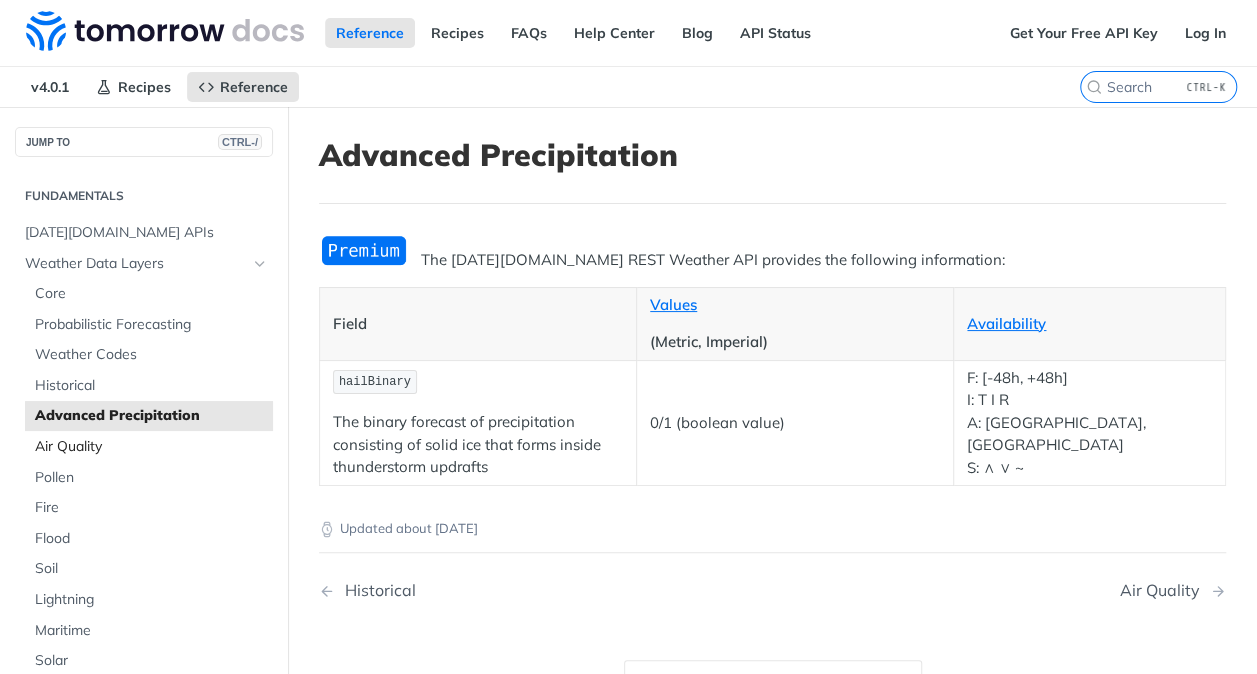 click on "Air Quality" at bounding box center [151, 447] 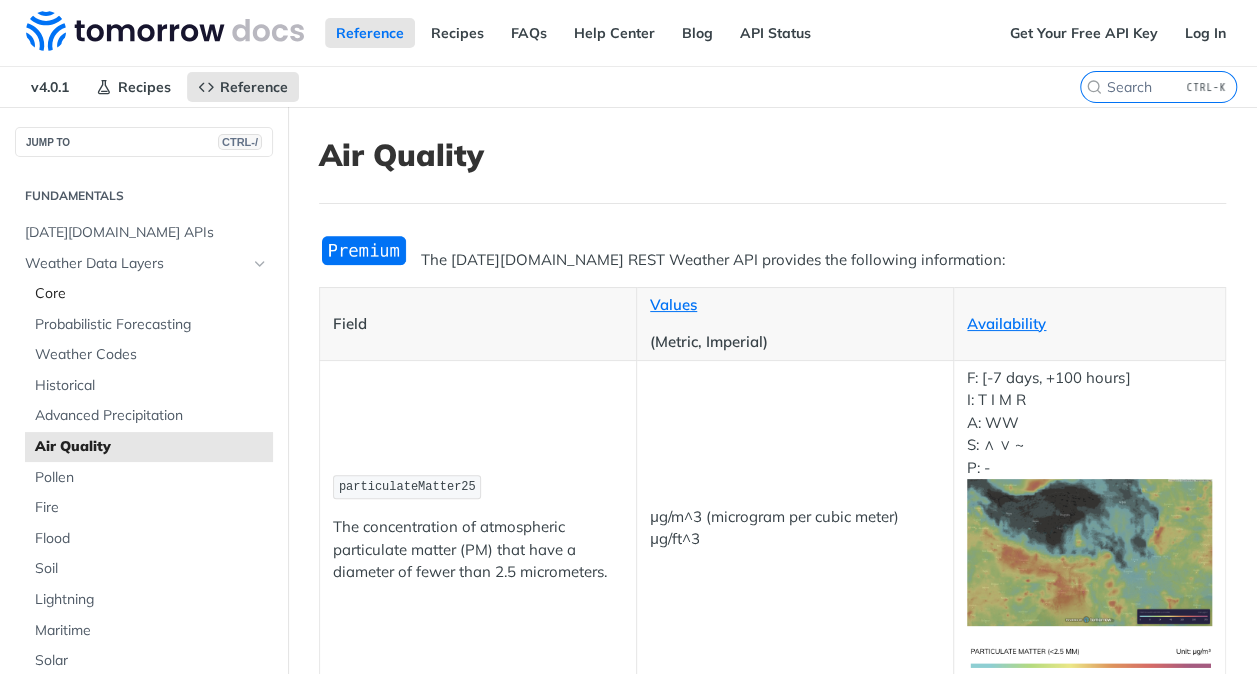 click on "Core" at bounding box center [151, 294] 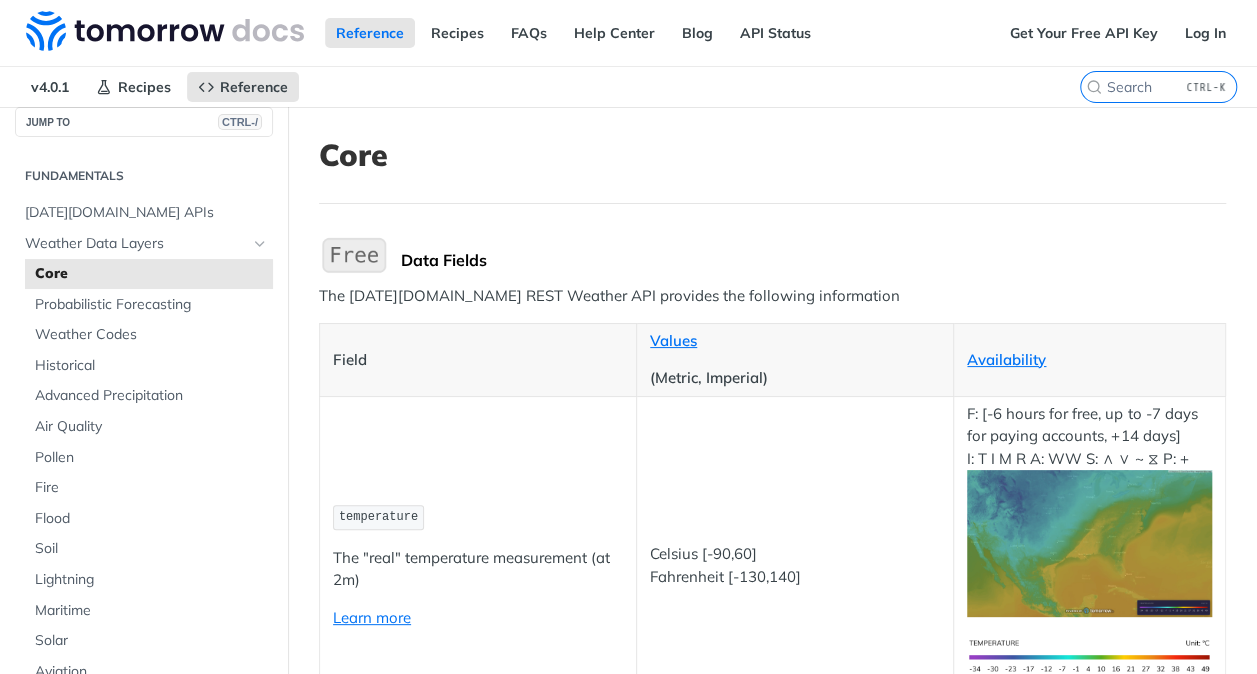 scroll, scrollTop: 0, scrollLeft: 0, axis: both 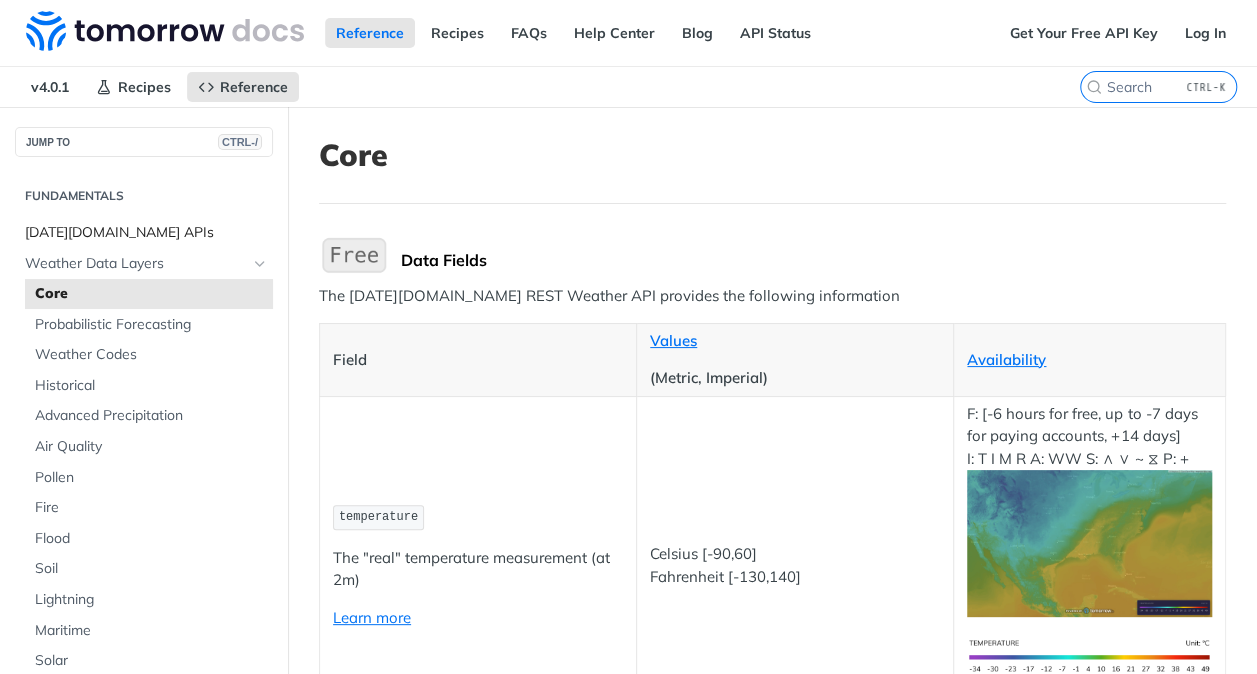 click on "[DATE][DOMAIN_NAME] APIs" at bounding box center (144, 233) 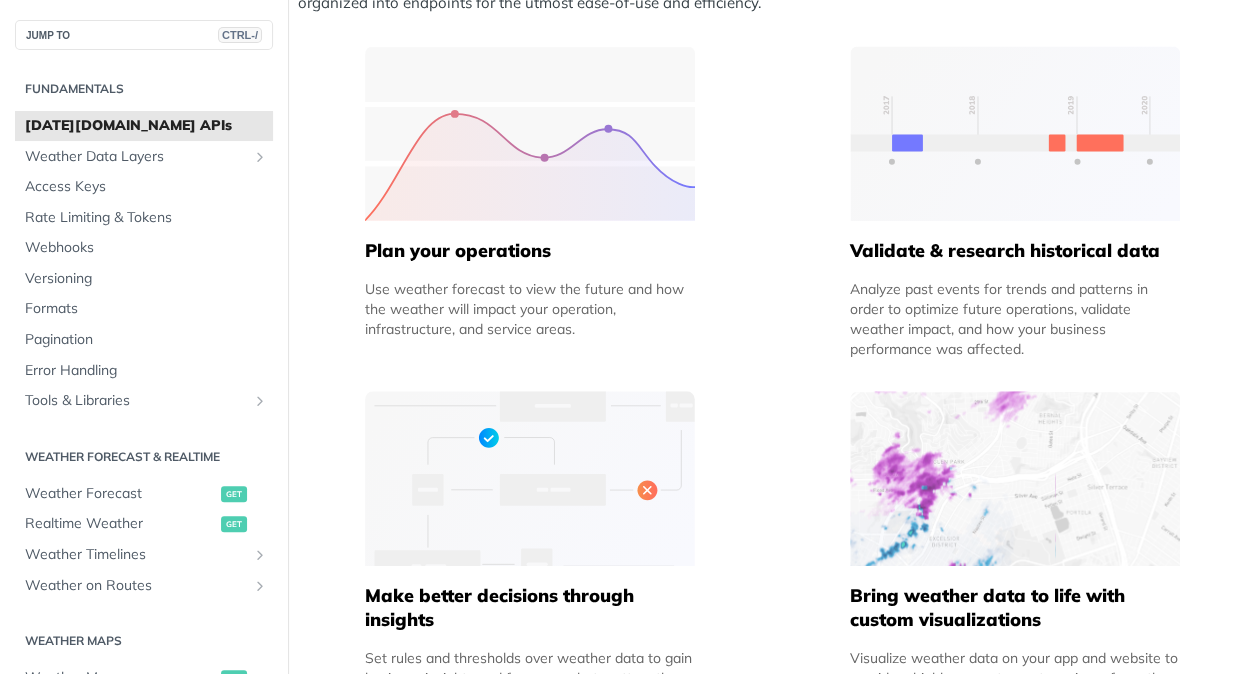 scroll, scrollTop: 1124, scrollLeft: 0, axis: vertical 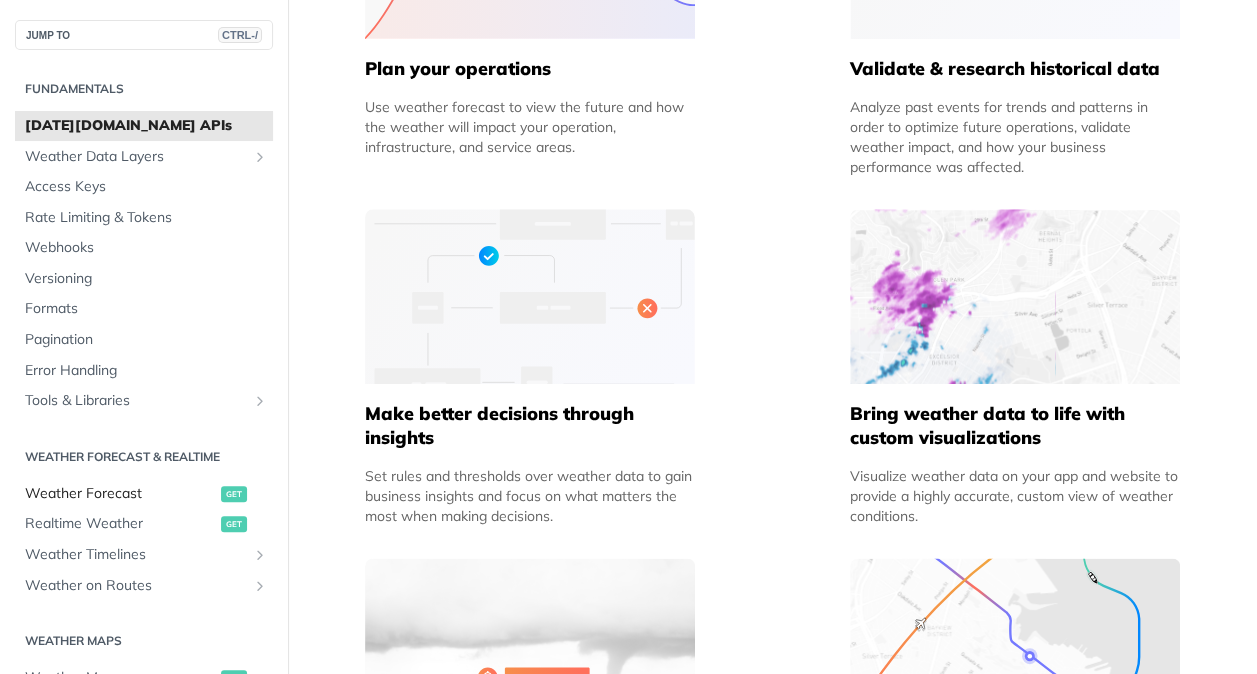 click on "Weather Forecast" at bounding box center (120, 494) 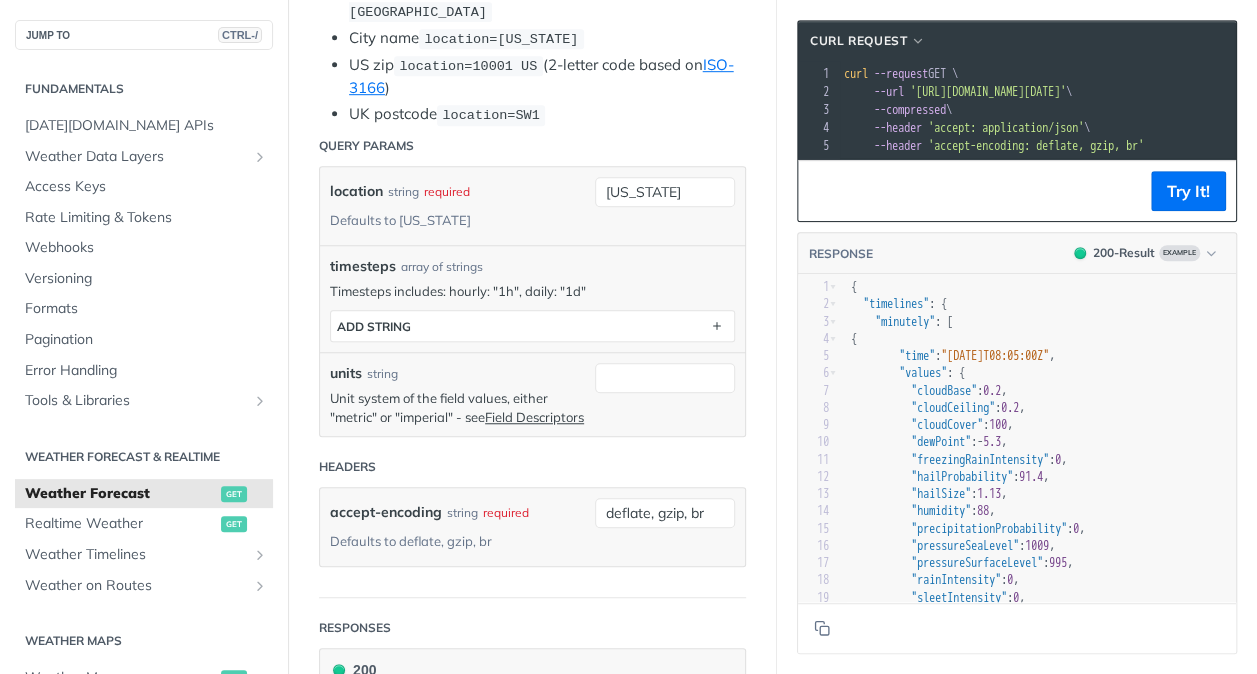 scroll, scrollTop: 631, scrollLeft: 0, axis: vertical 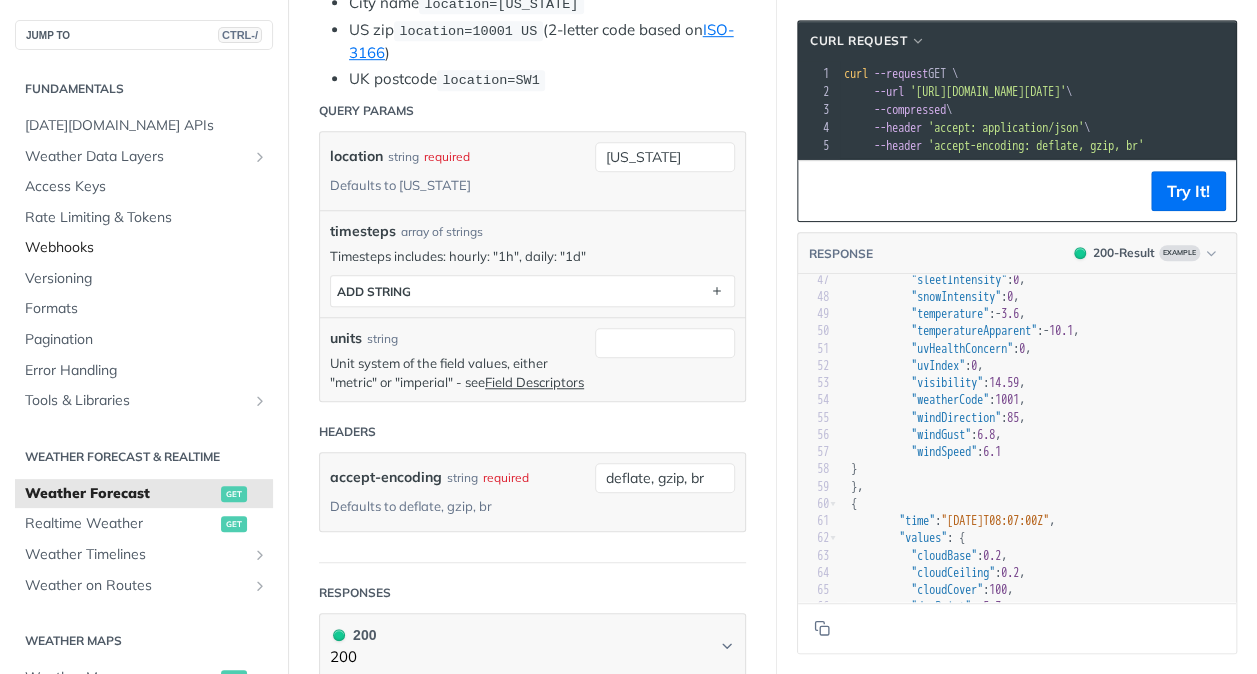 click on "Webhooks" at bounding box center (146, 248) 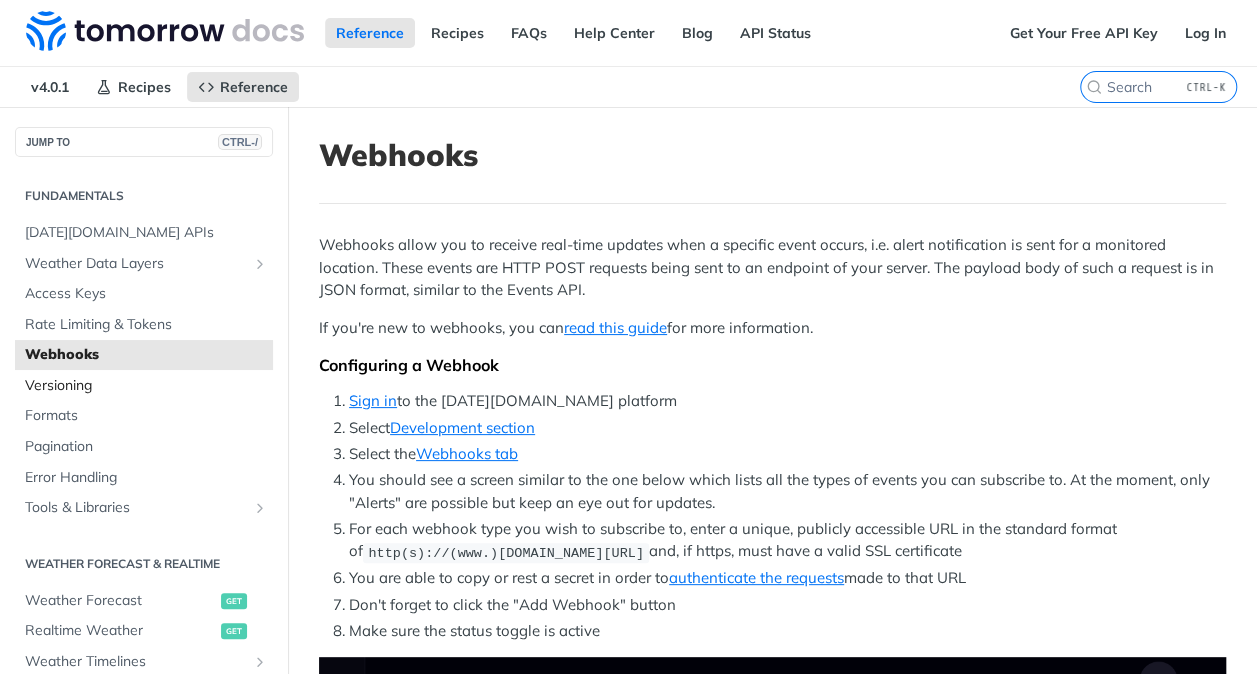 click on "Versioning" at bounding box center [146, 386] 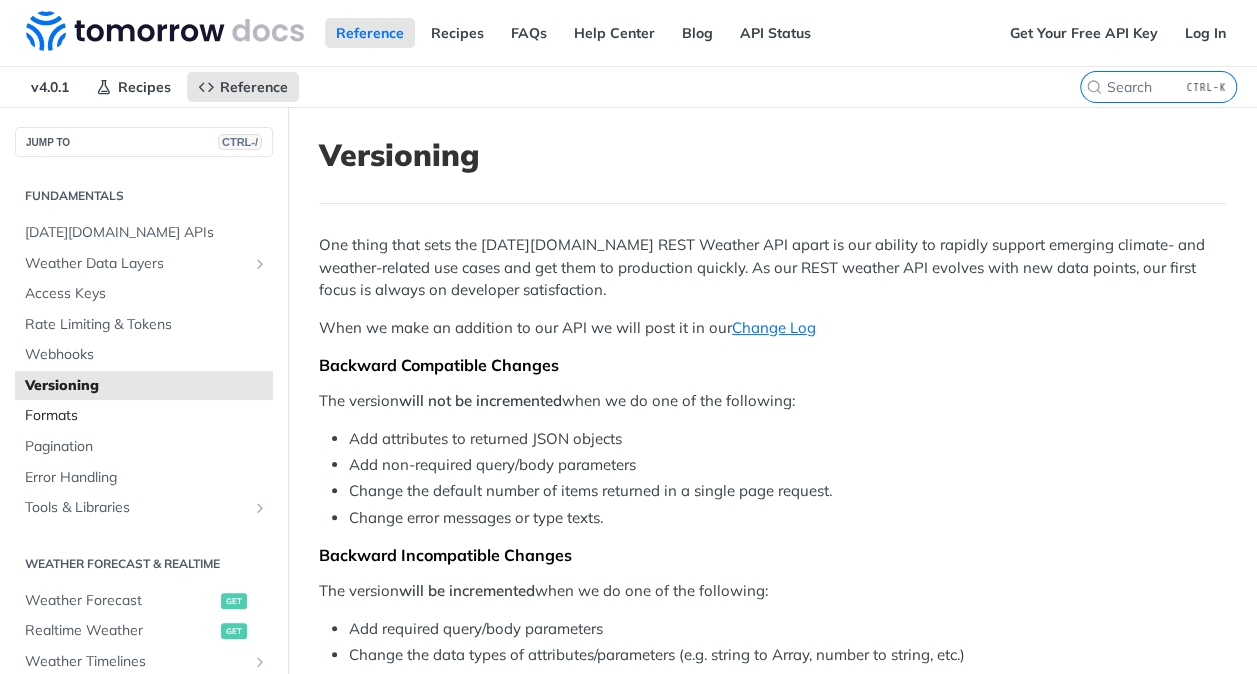 click on "Formats" at bounding box center [146, 416] 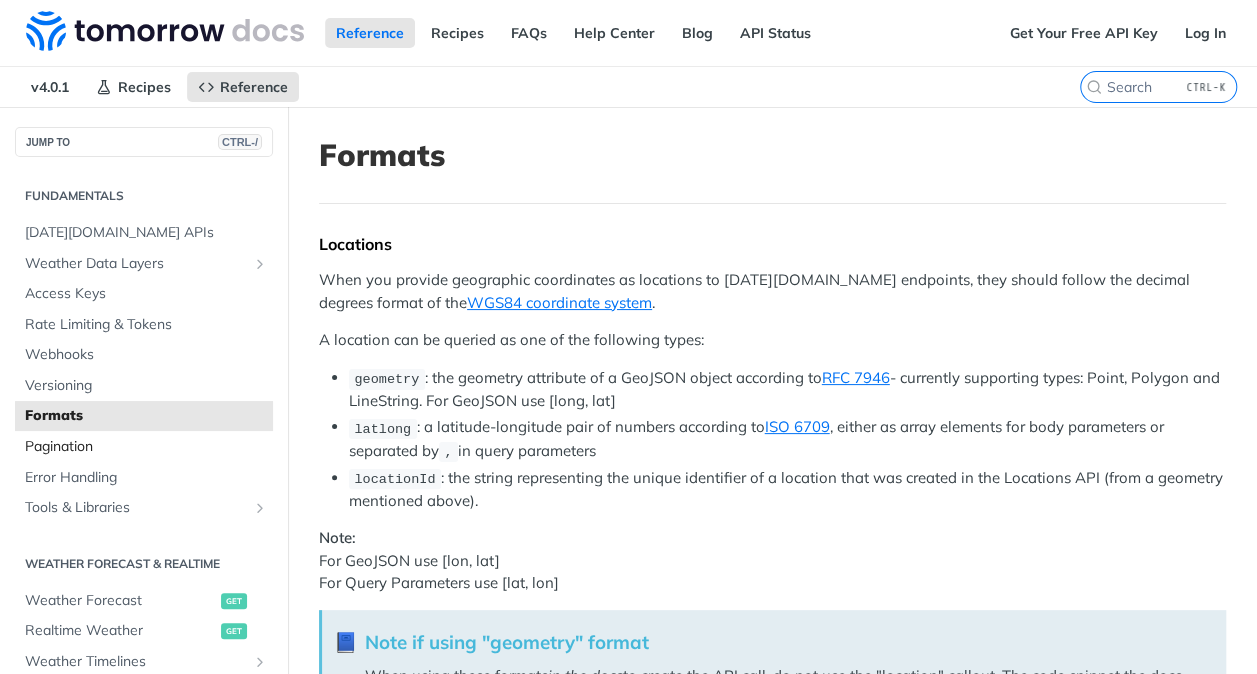 click on "Pagination" at bounding box center (146, 447) 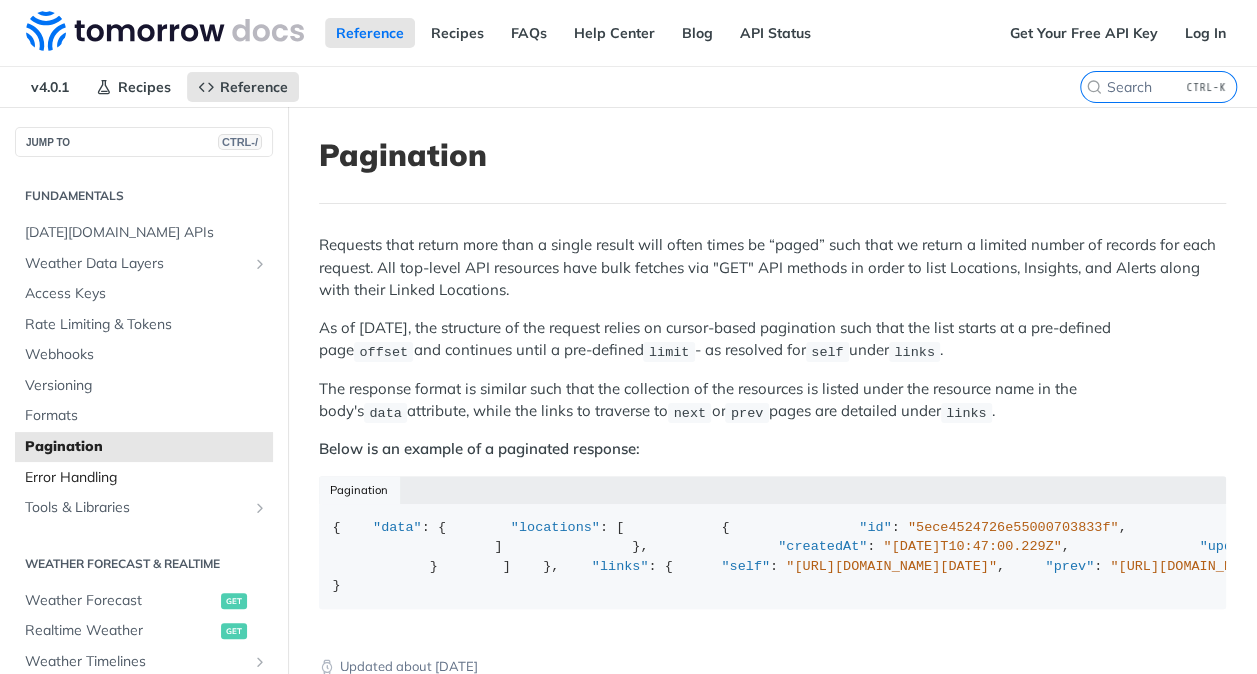 click on "Error Handling" at bounding box center (146, 478) 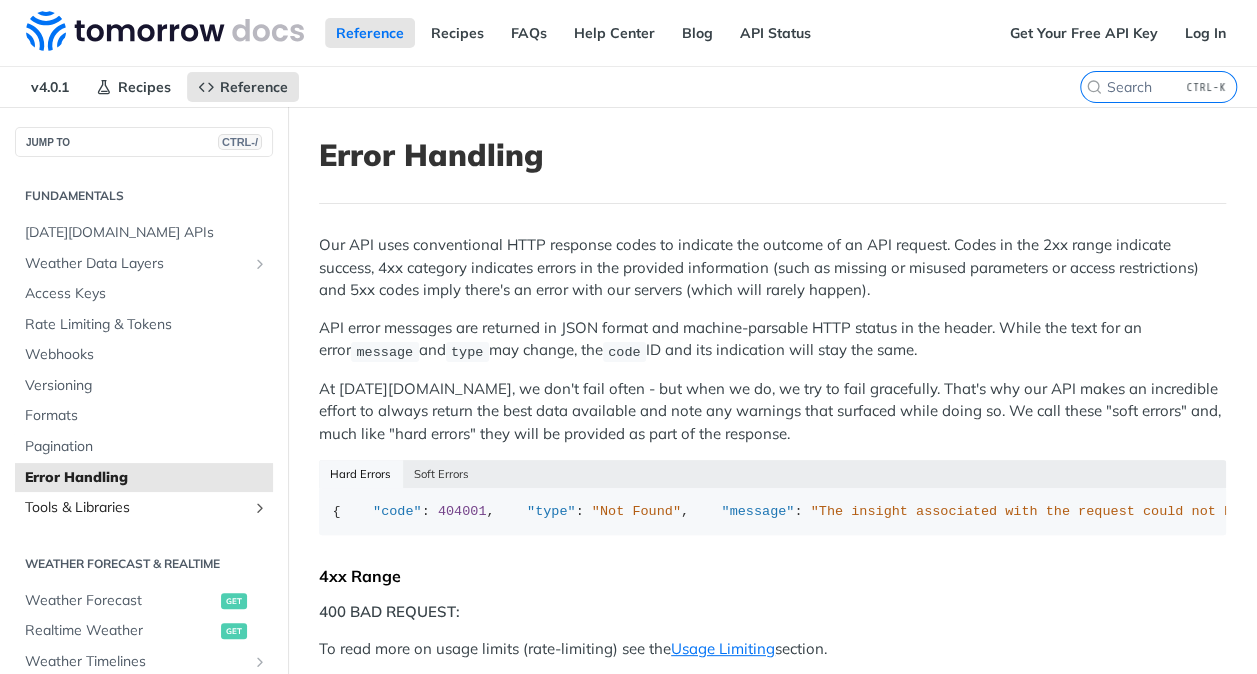click on "Tools & Libraries" at bounding box center [136, 508] 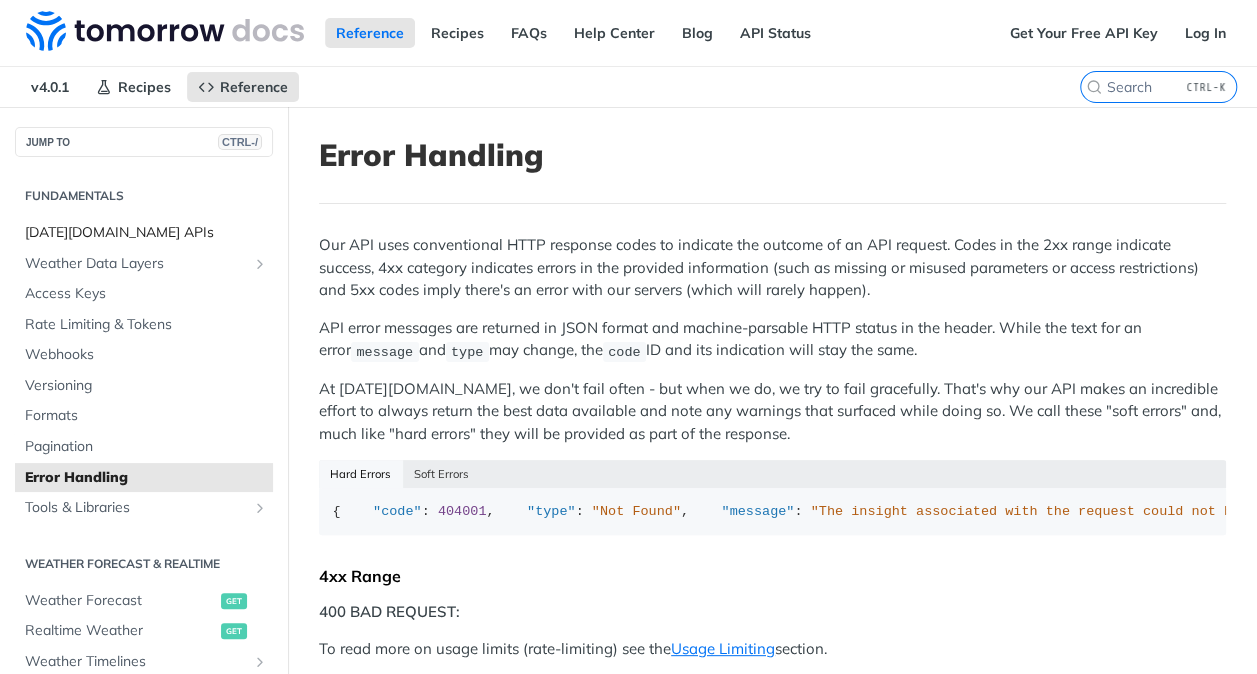 click on "[DATE][DOMAIN_NAME] APIs" at bounding box center [146, 233] 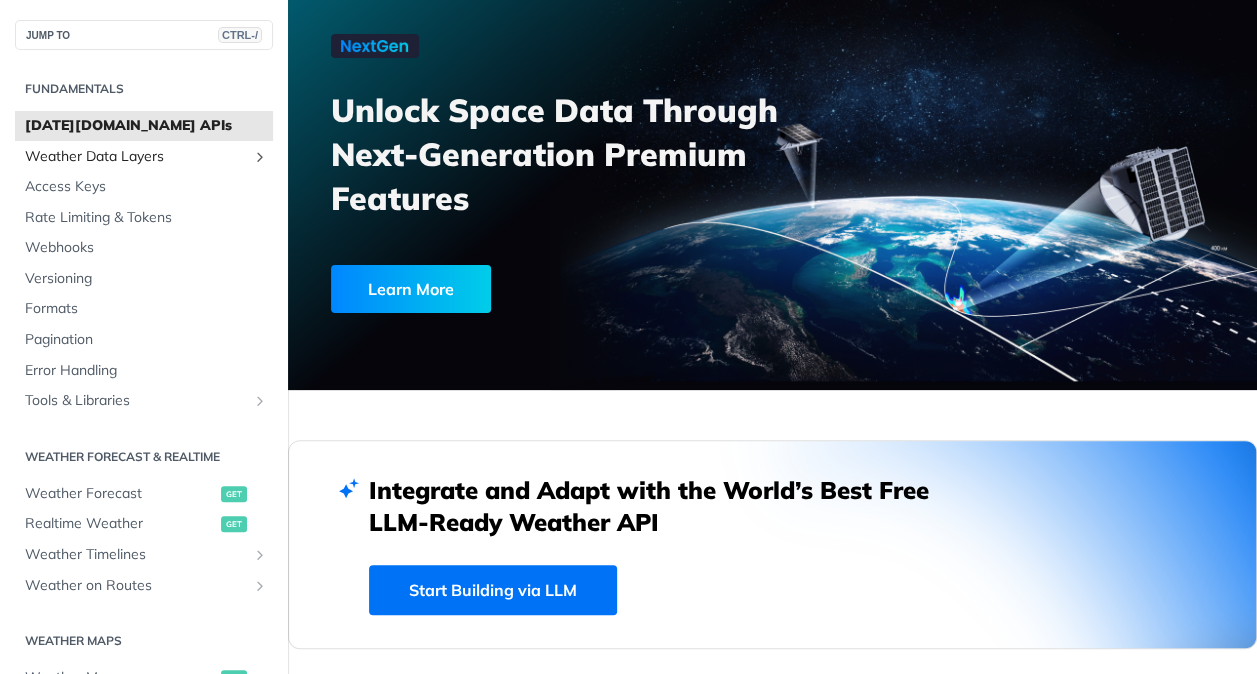 click on "Weather Data Layers" at bounding box center (136, 157) 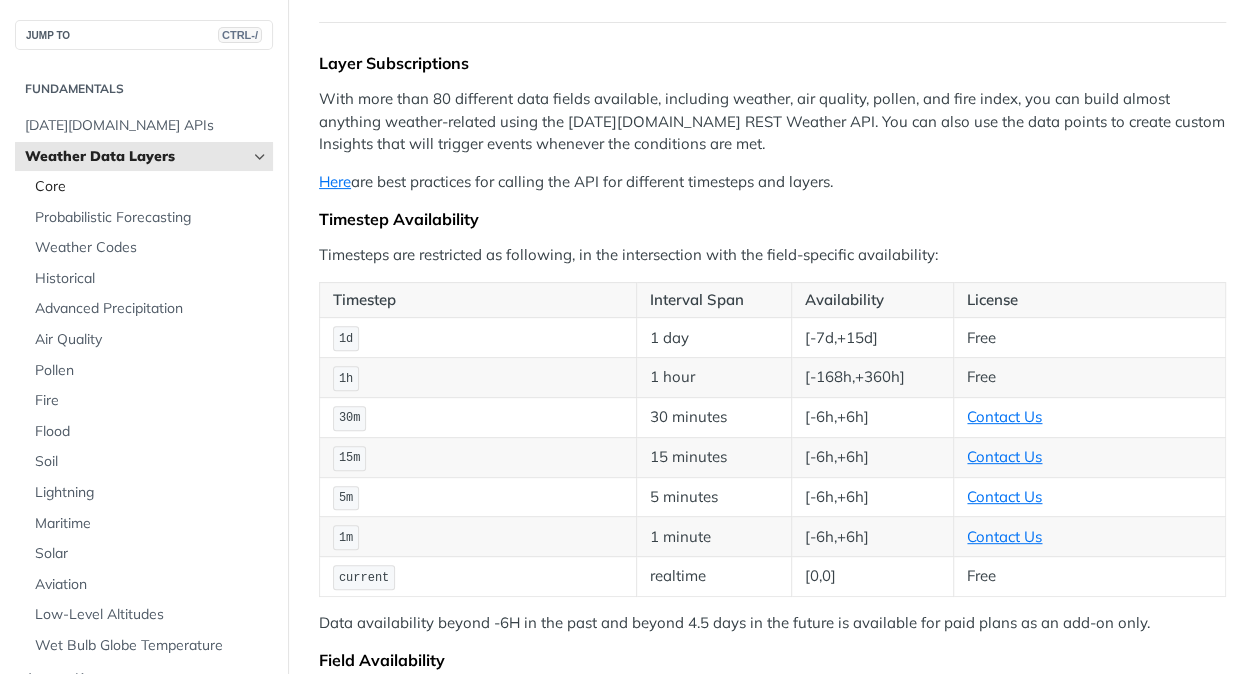 click on "Core" at bounding box center (151, 187) 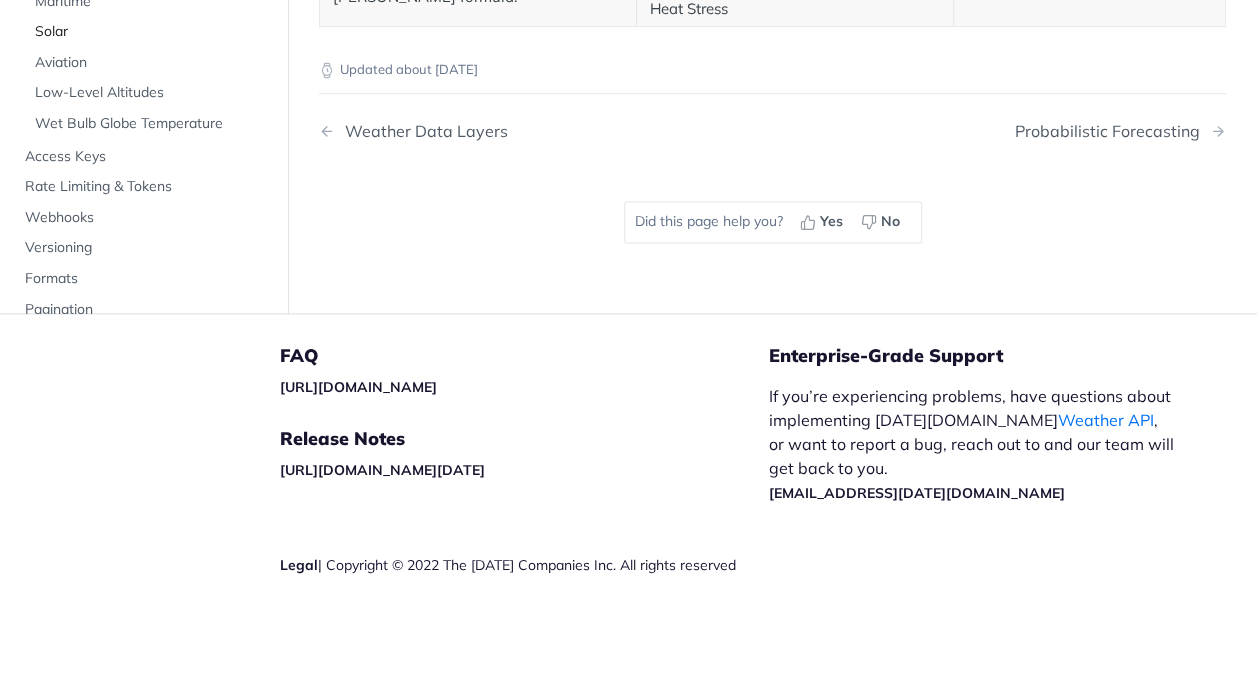 click on "Solar" at bounding box center (151, 32) 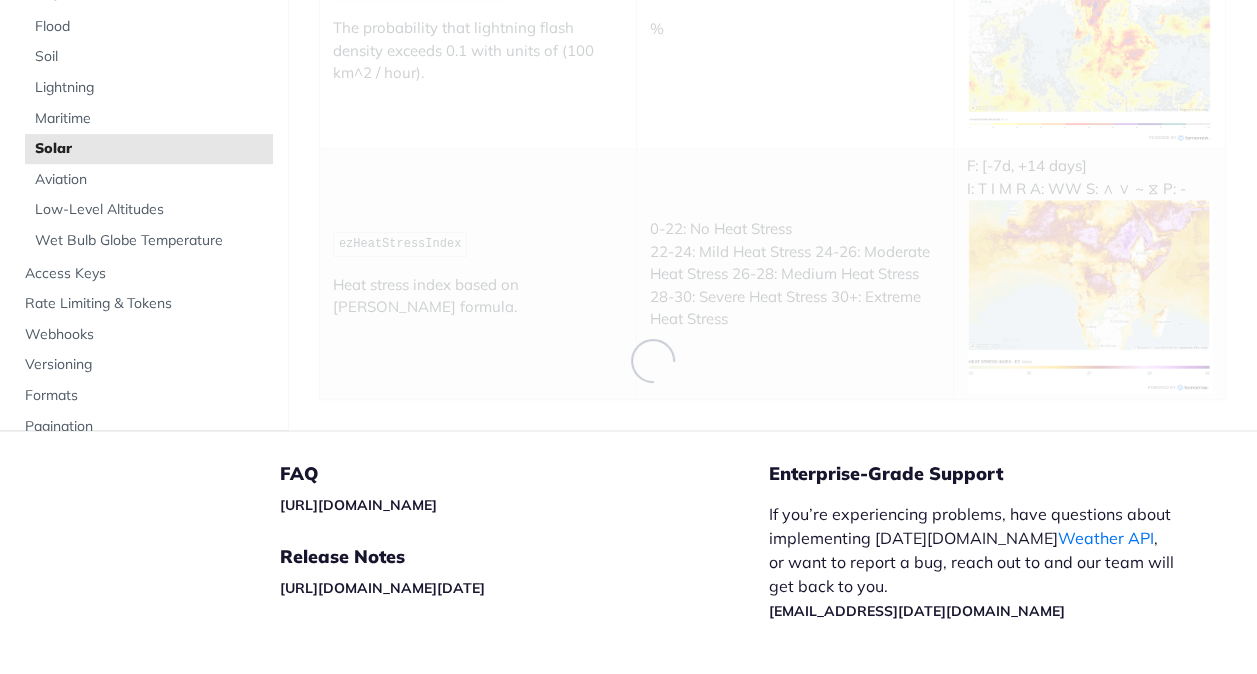 click on "Solar" at bounding box center (151, 150) 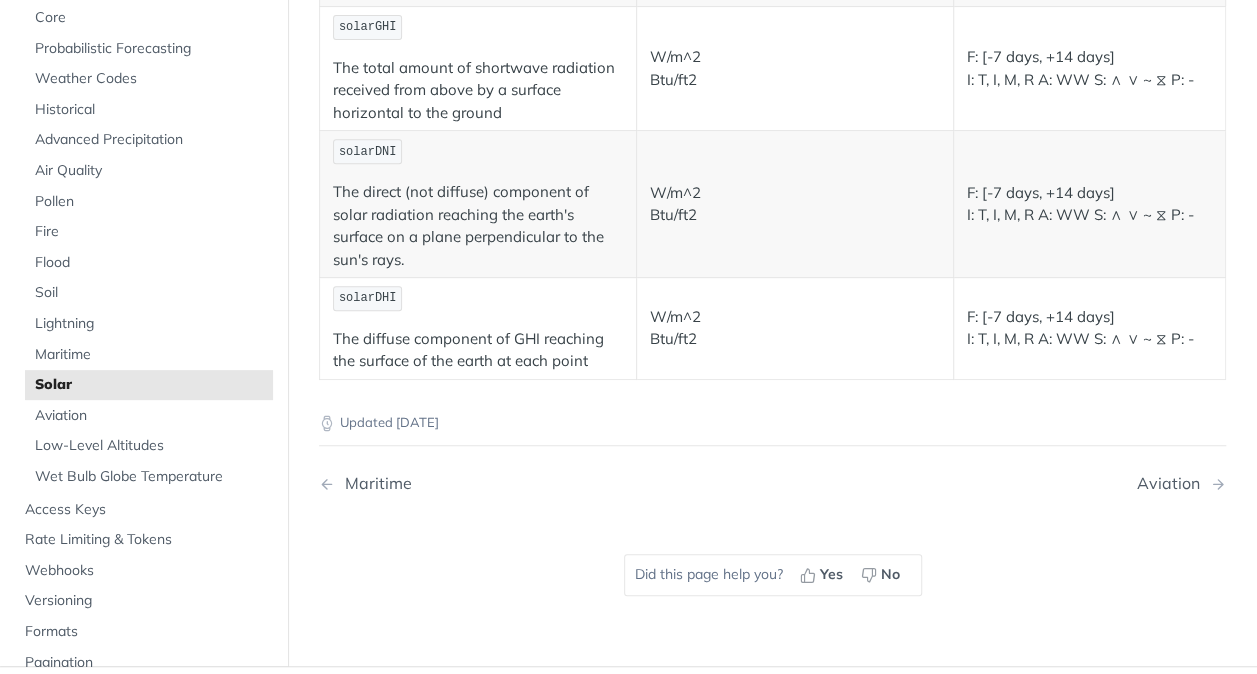 click on "Solar
The [DATE][DOMAIN_NAME] REST Weather API provides the following information:
Field Values (Metric, Imperial) Availability solarGHI The total amount of shortwave radiation received from above by a surface horizontal to the ground W/m^2
Btu/ft2 F: [-7 days, +14 days]
I: T, I, M, R
A: WW
S: ∧ ∨ ~ ⧖
P: - solarDNI The direct (not diffuse) component of solar radiation reaching the earth's surface on a plane perpendicular to the sun's rays. W/m^2
Btu/ft2 F: [-7 days, +14 days]
I: T, I, M, R
A: WW
S: ∧ ∨ ~ ⧖
P: - solarDHI The diffuse component of GHI reaching the surface of the earth at each point W/m^2
Btu/ft2 F: [-7 days, +14 days]
I: T, I, M, R
A: WW
S: ∧ ∨ ~ ⧖
P: - Updated   [DATE]   Maritime Aviation Did this page help you? Yes No" at bounding box center [772, 209] 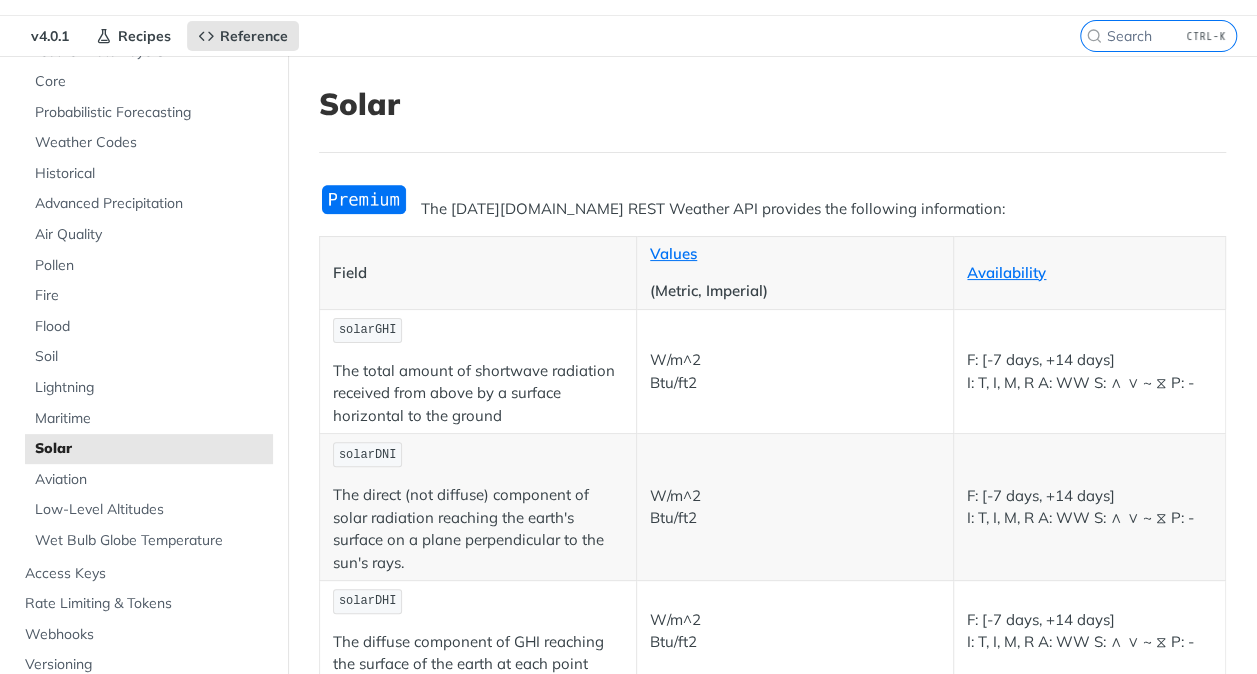 click on "Field" at bounding box center [478, 273] 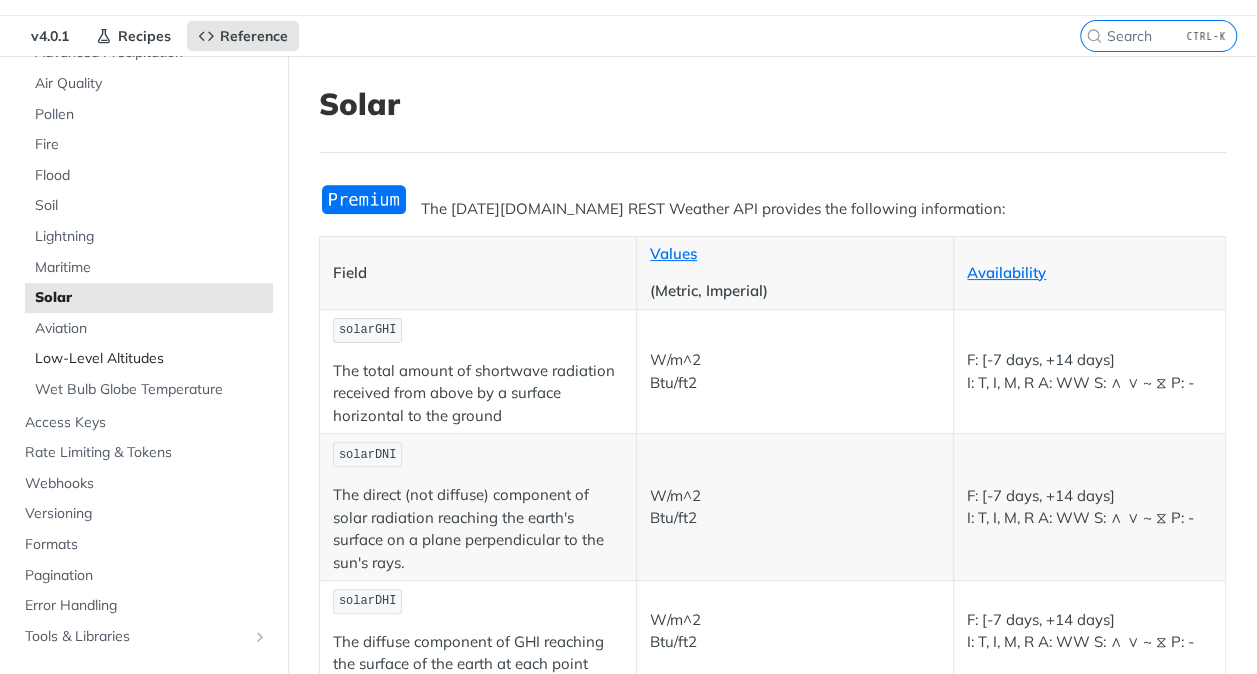 click on "Low-Level Altitudes" at bounding box center (151, 359) 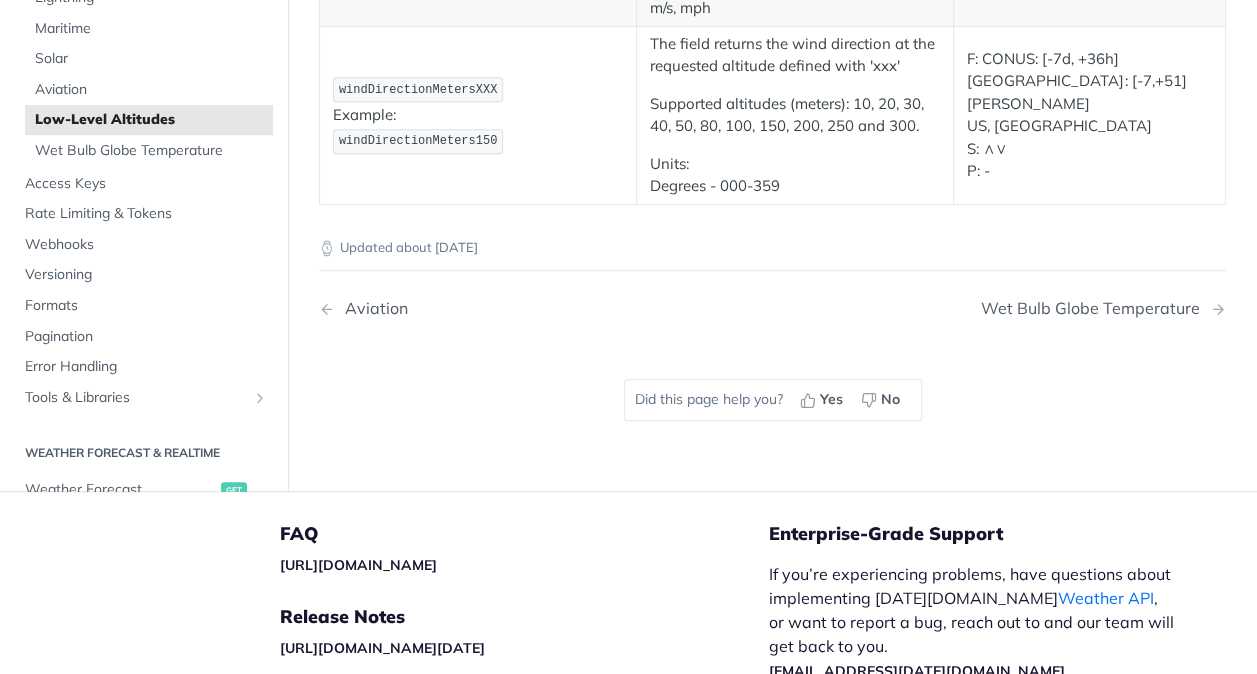 scroll, scrollTop: 677, scrollLeft: 0, axis: vertical 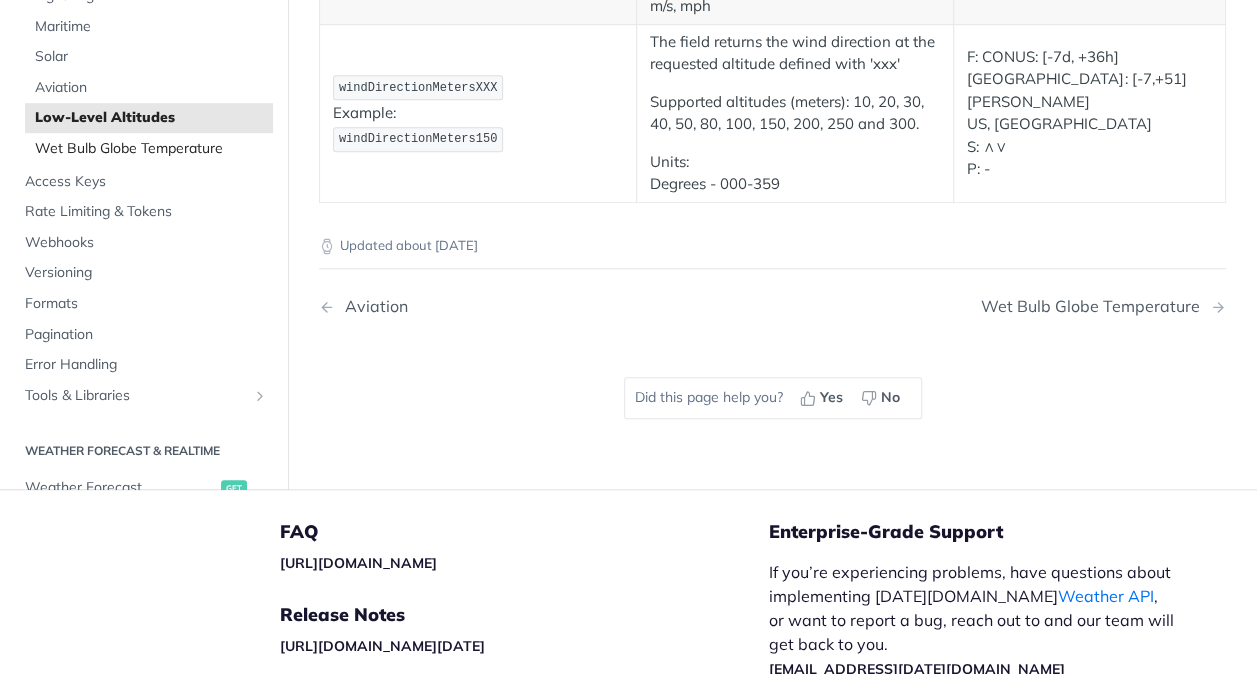 click on "Wet Bulb Globe Temperature" at bounding box center [151, 149] 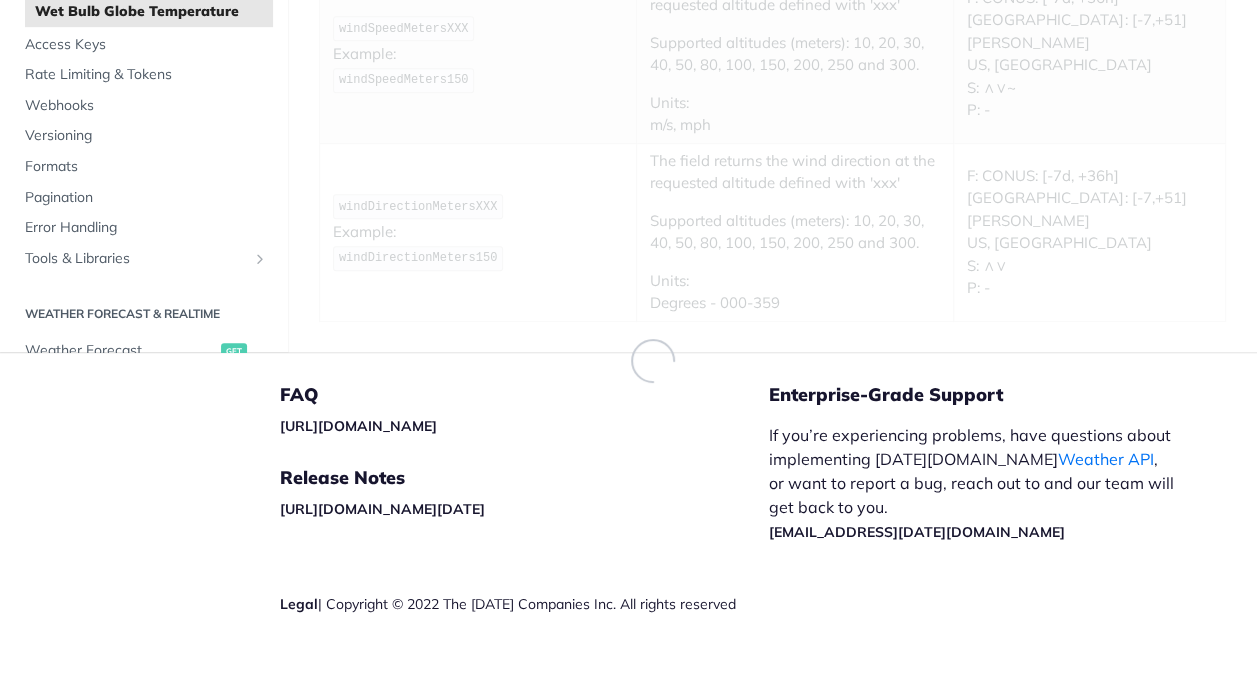 scroll, scrollTop: 162, scrollLeft: 0, axis: vertical 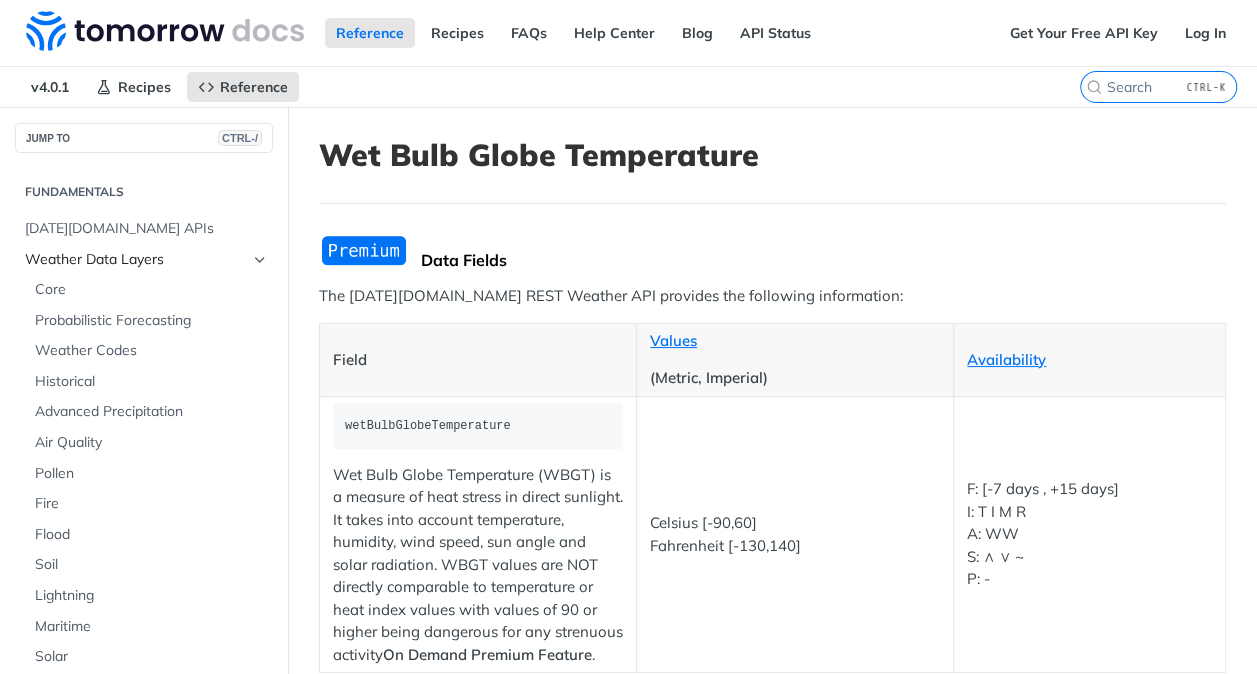 click on "Weather Data Layers" at bounding box center (136, 260) 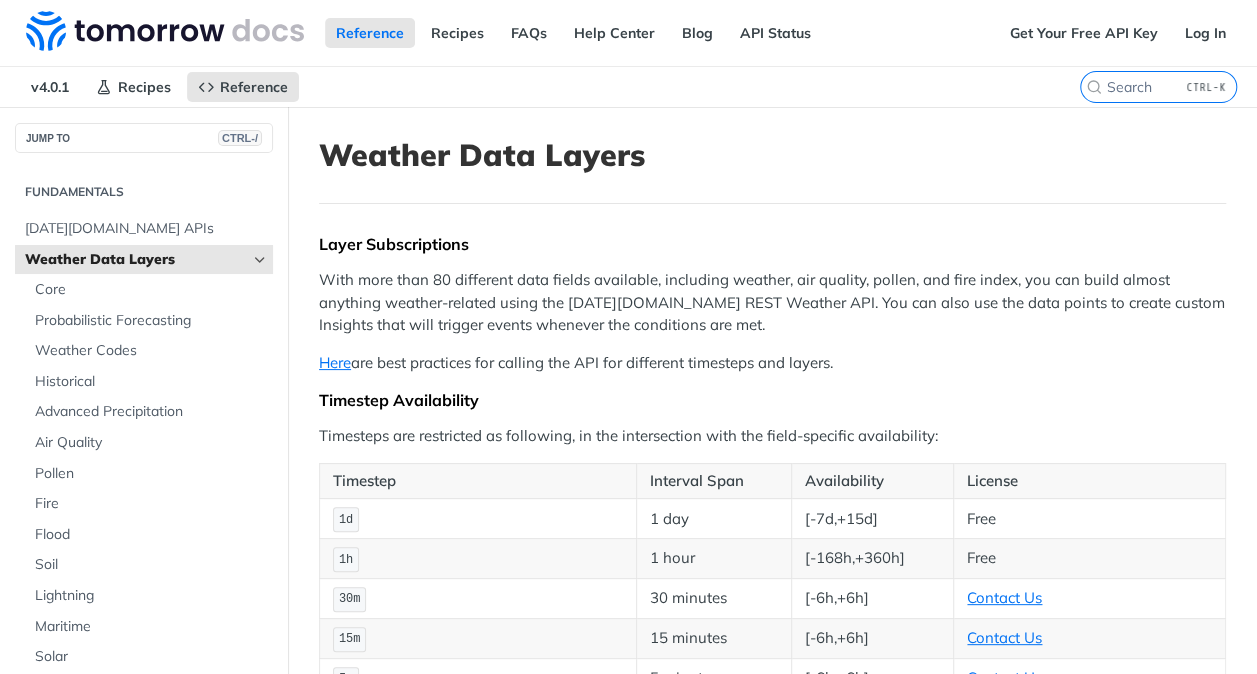 click on "Weather Data Layers" at bounding box center (136, 260) 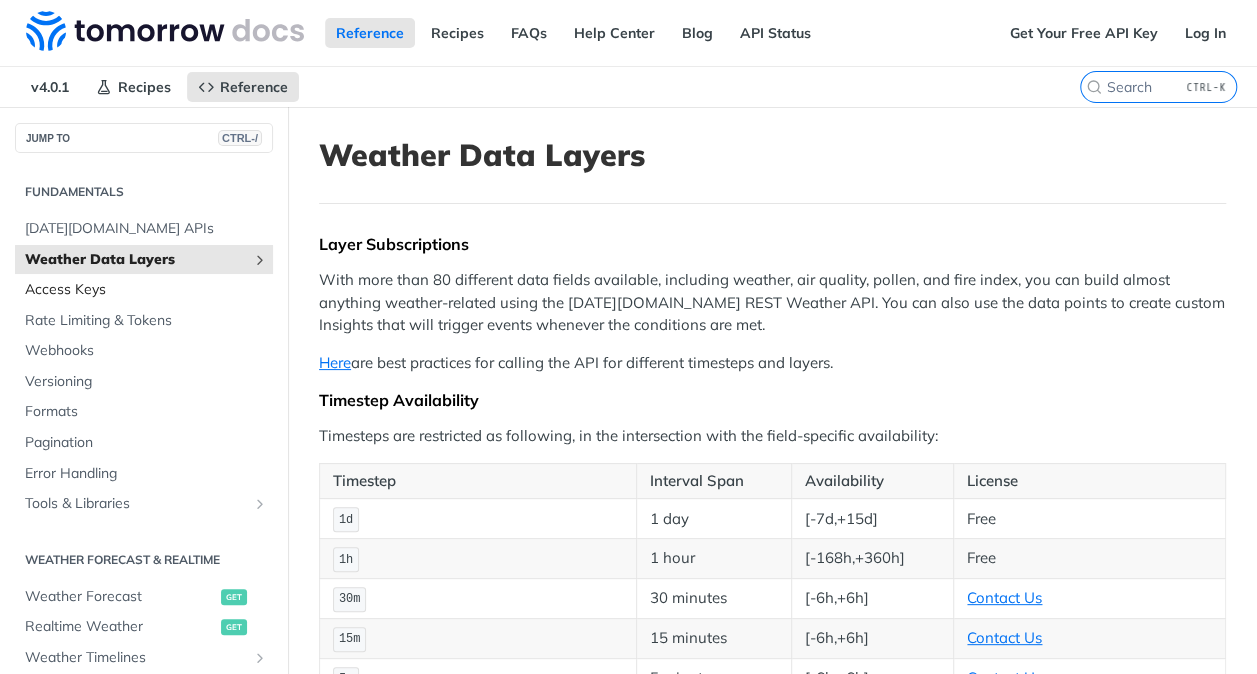 click on "Access Keys" at bounding box center (146, 290) 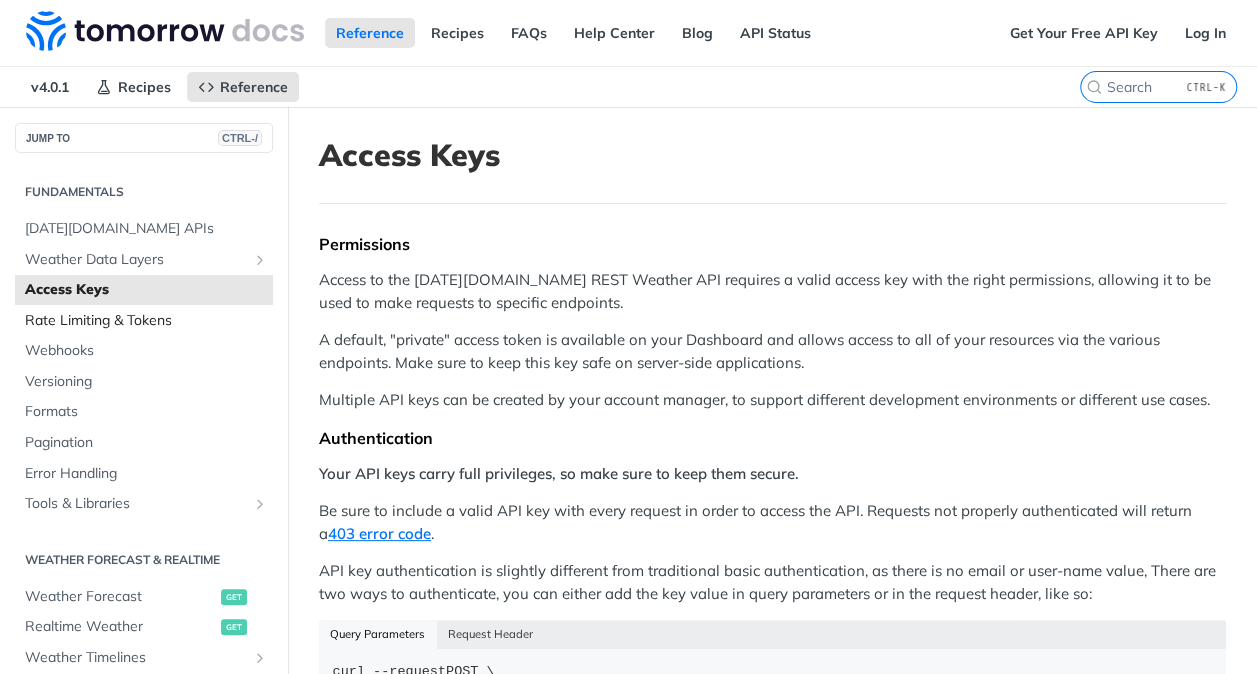 click on "Rate Limiting & Tokens" at bounding box center [146, 321] 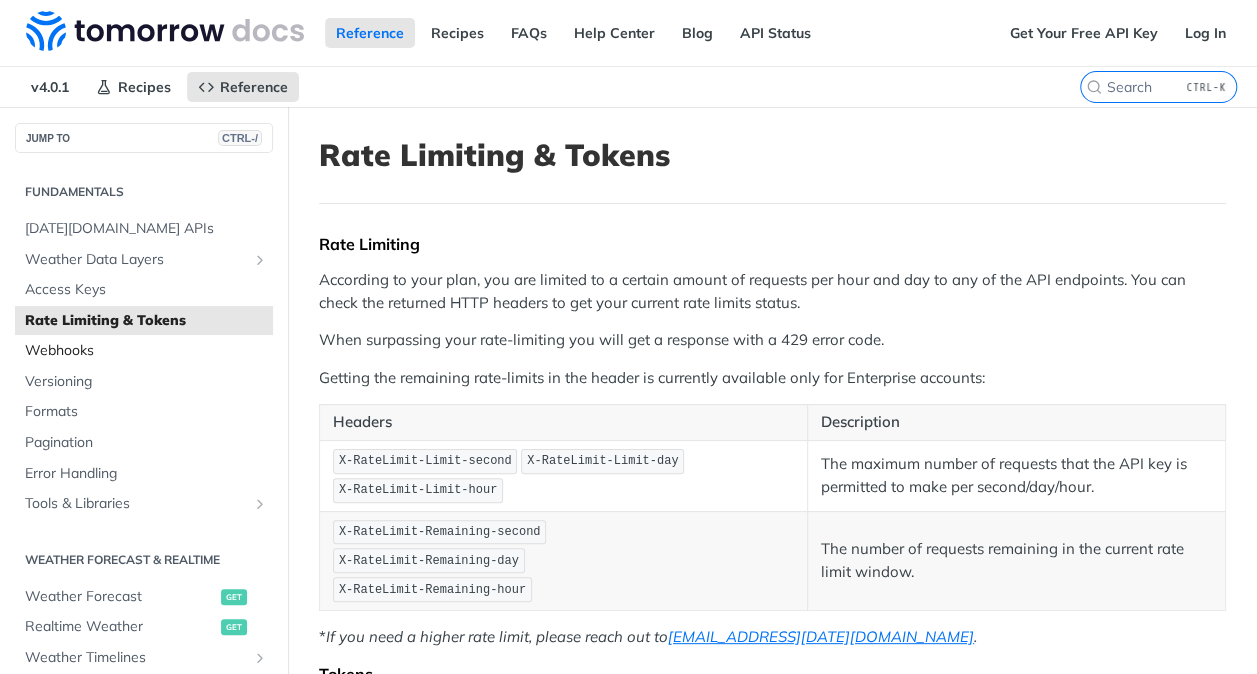 click on "Webhooks" at bounding box center (144, 351) 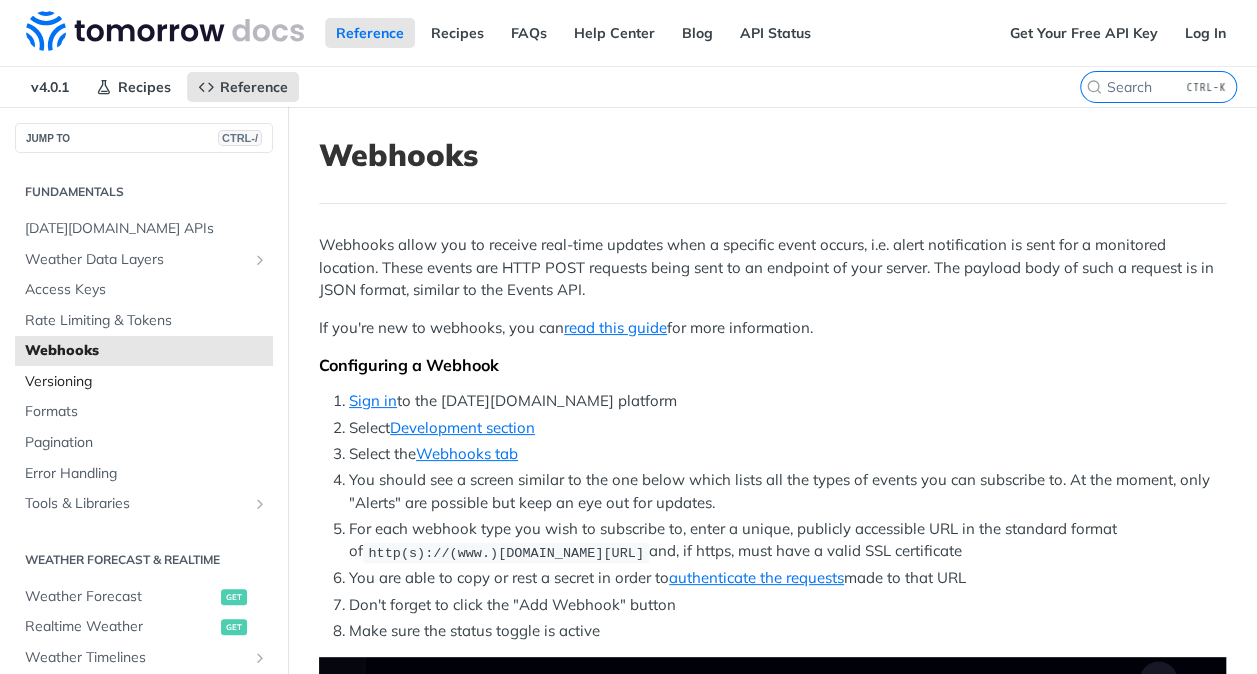 click on "Versioning" at bounding box center (146, 382) 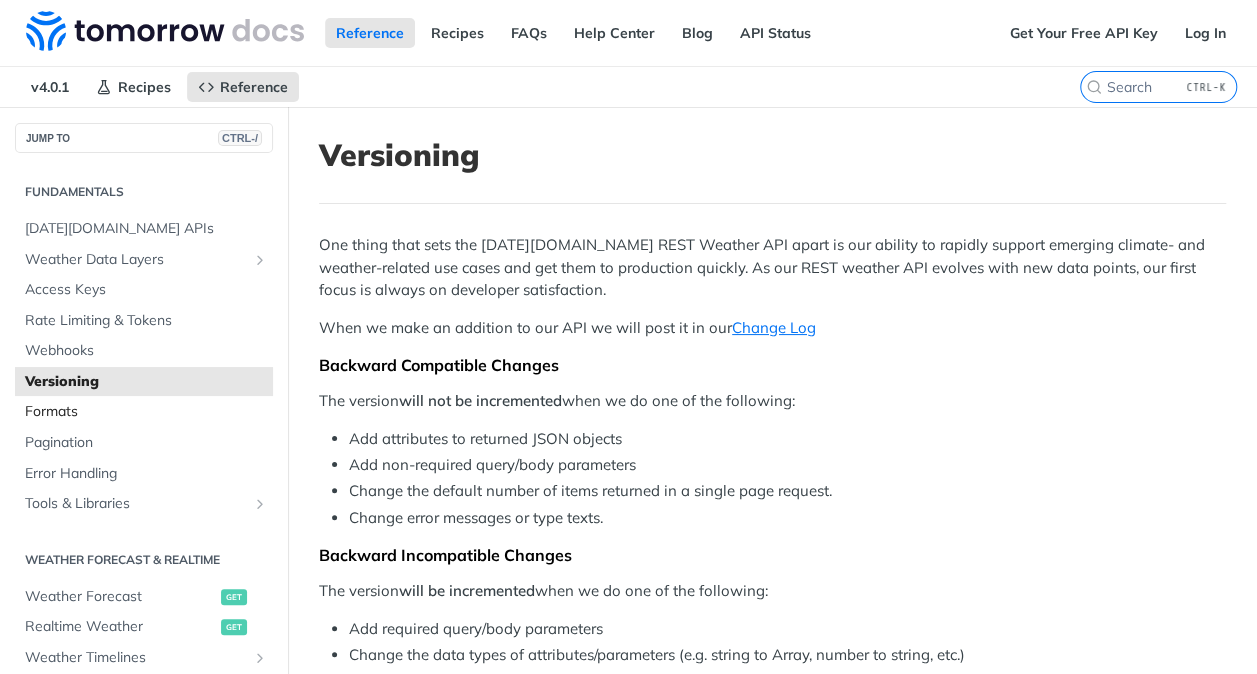 click on "Formats" at bounding box center [146, 412] 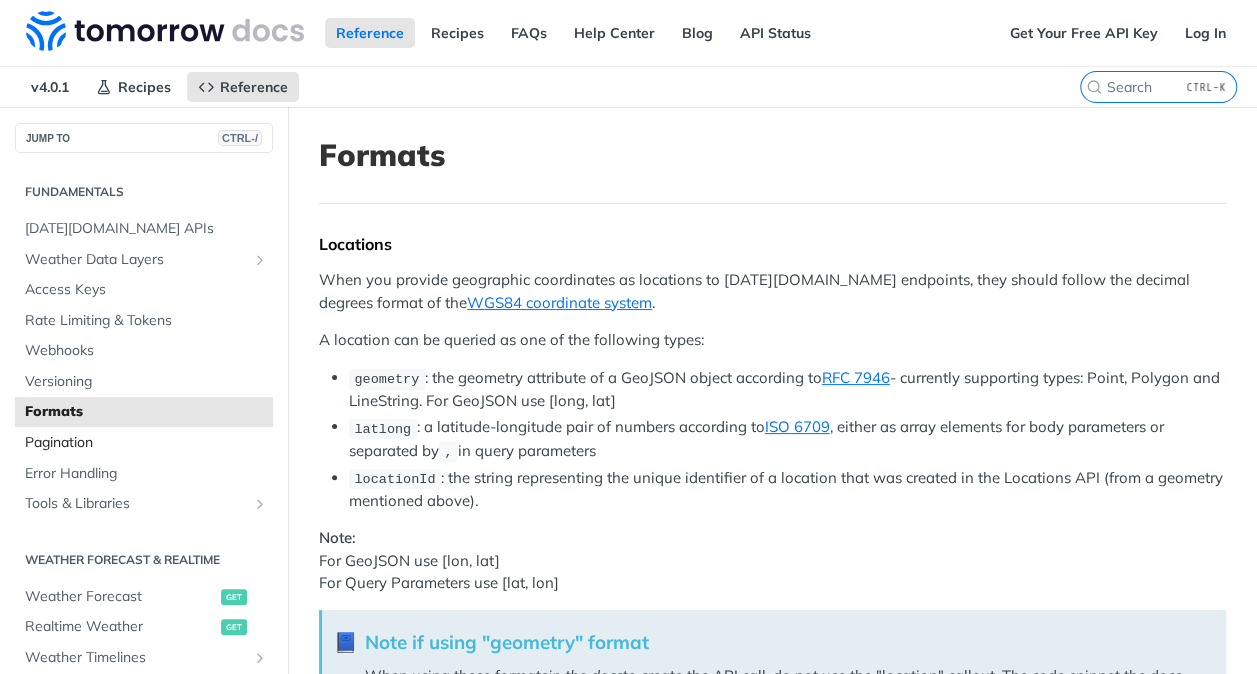 click on "Pagination" at bounding box center [146, 443] 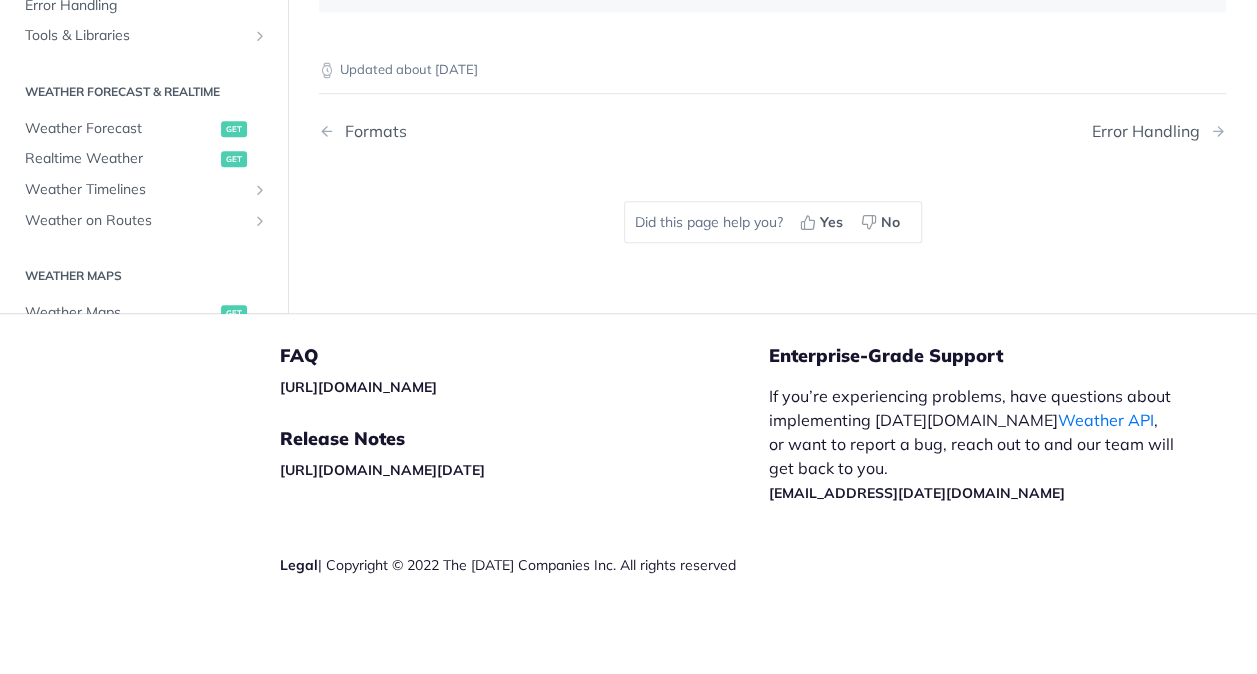 scroll, scrollTop: 706, scrollLeft: 0, axis: vertical 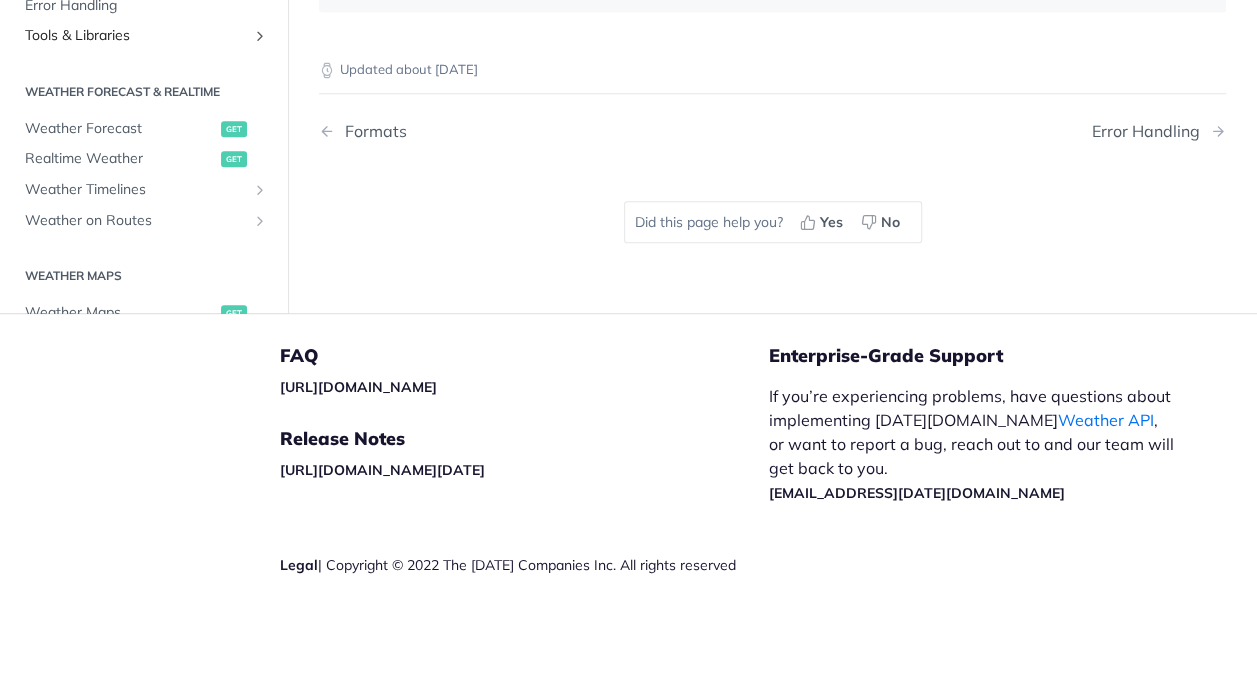 click on "Tools & Libraries" at bounding box center [136, 36] 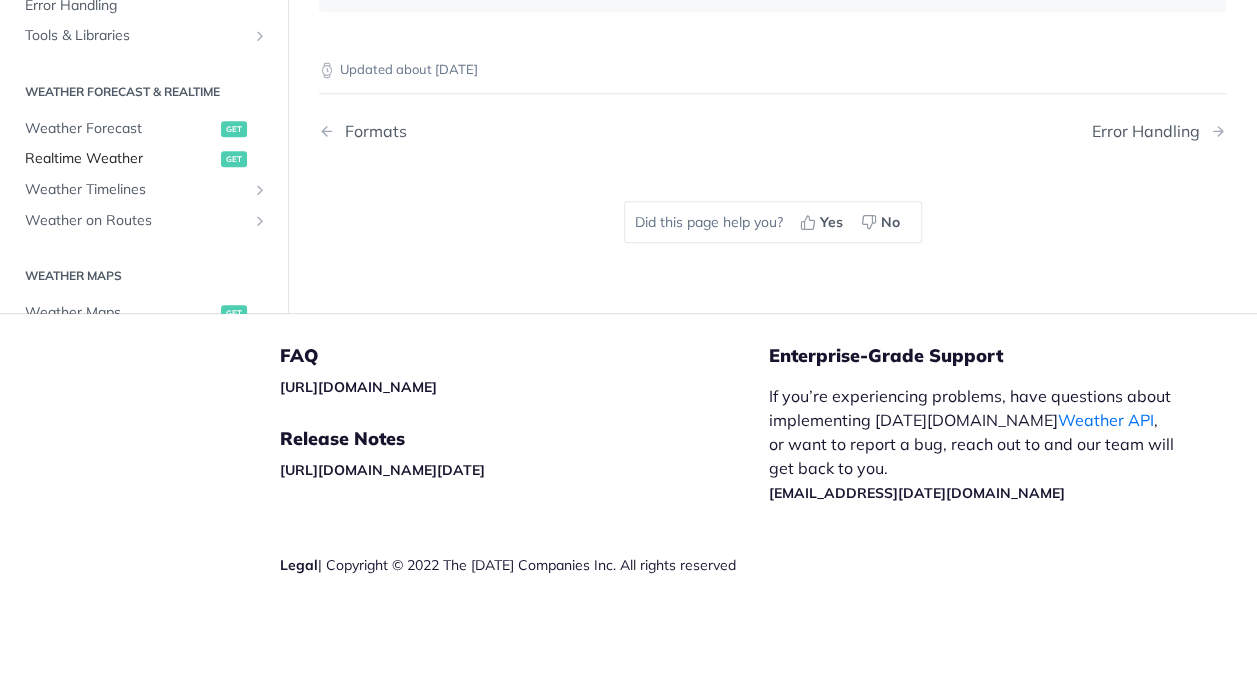 click on "Realtime Weather" at bounding box center [120, 159] 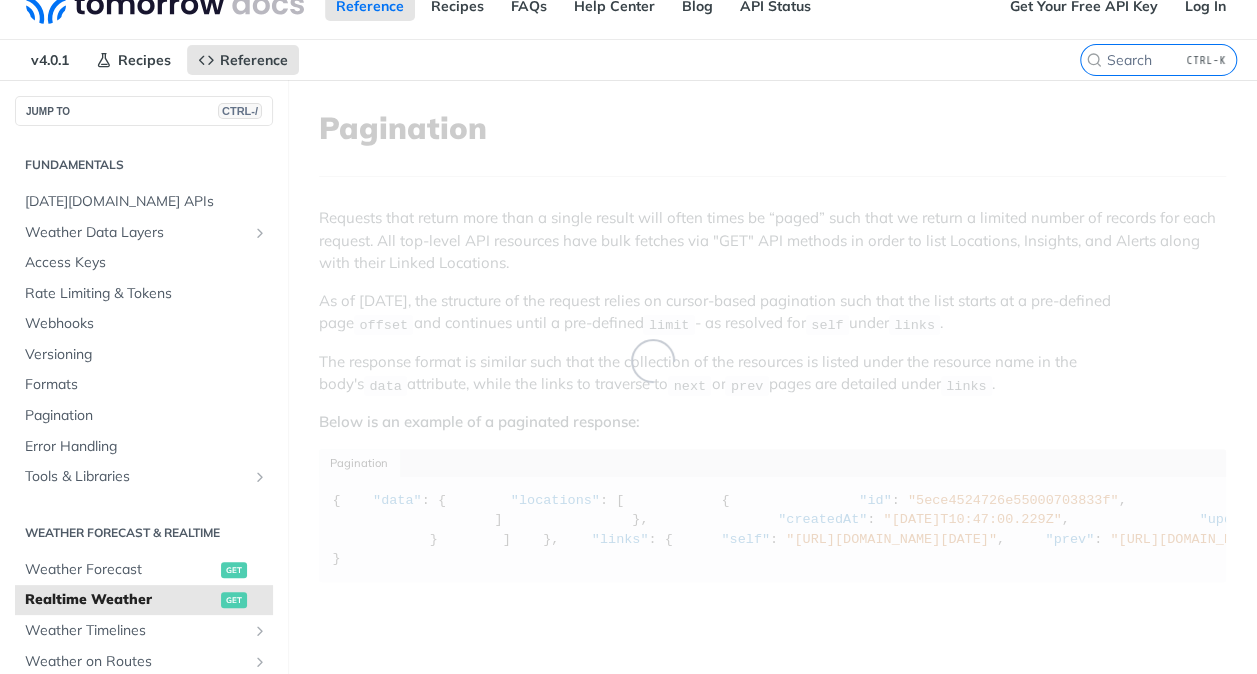 scroll, scrollTop: 0, scrollLeft: 0, axis: both 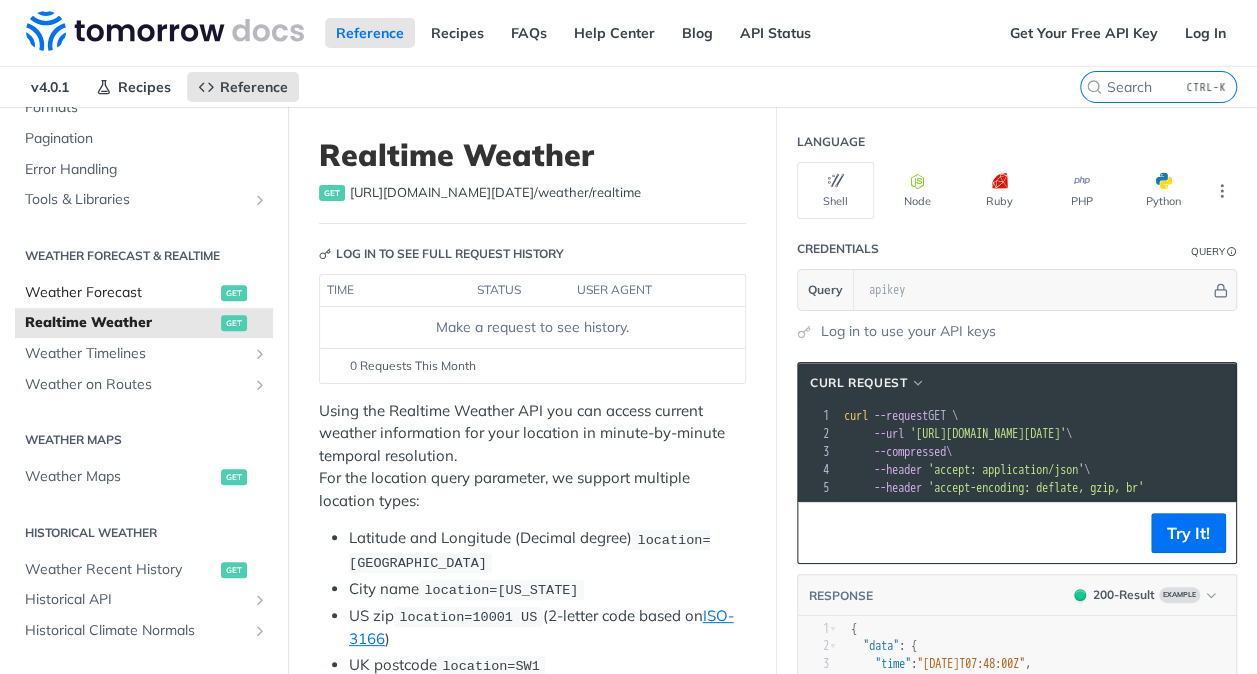 click on "Weather Forecast" at bounding box center [120, 293] 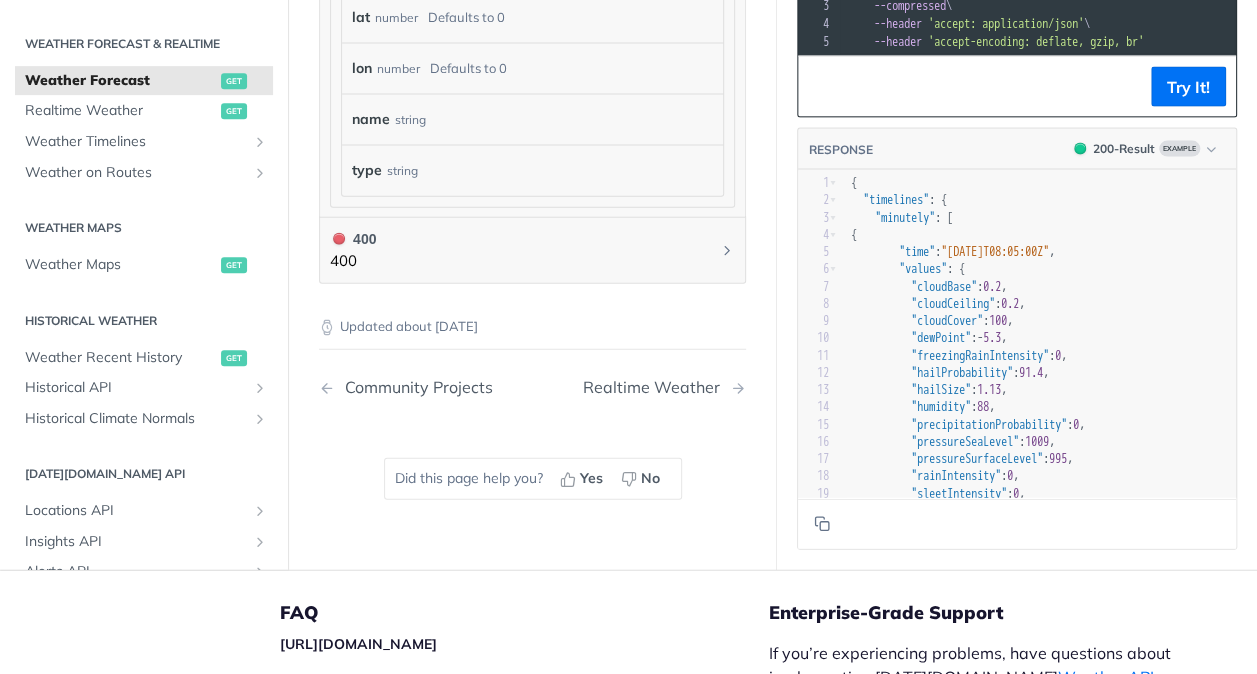 scroll, scrollTop: 2207, scrollLeft: 0, axis: vertical 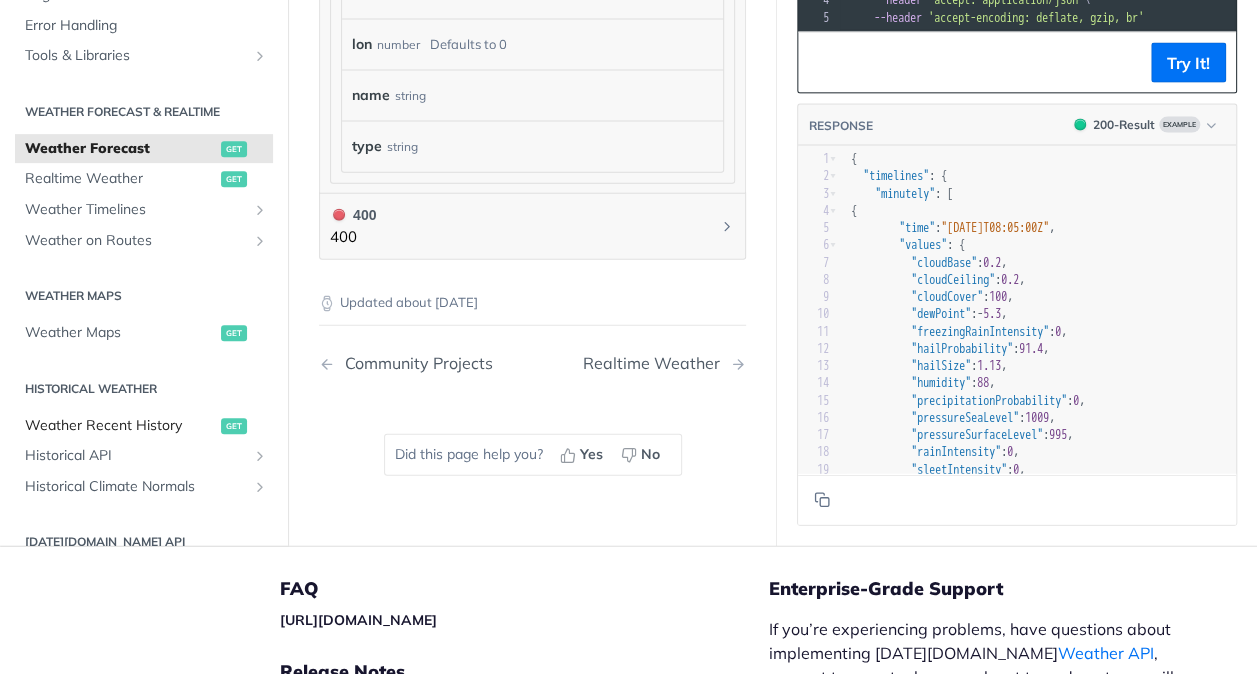 click on "Weather Recent History get" at bounding box center [144, 426] 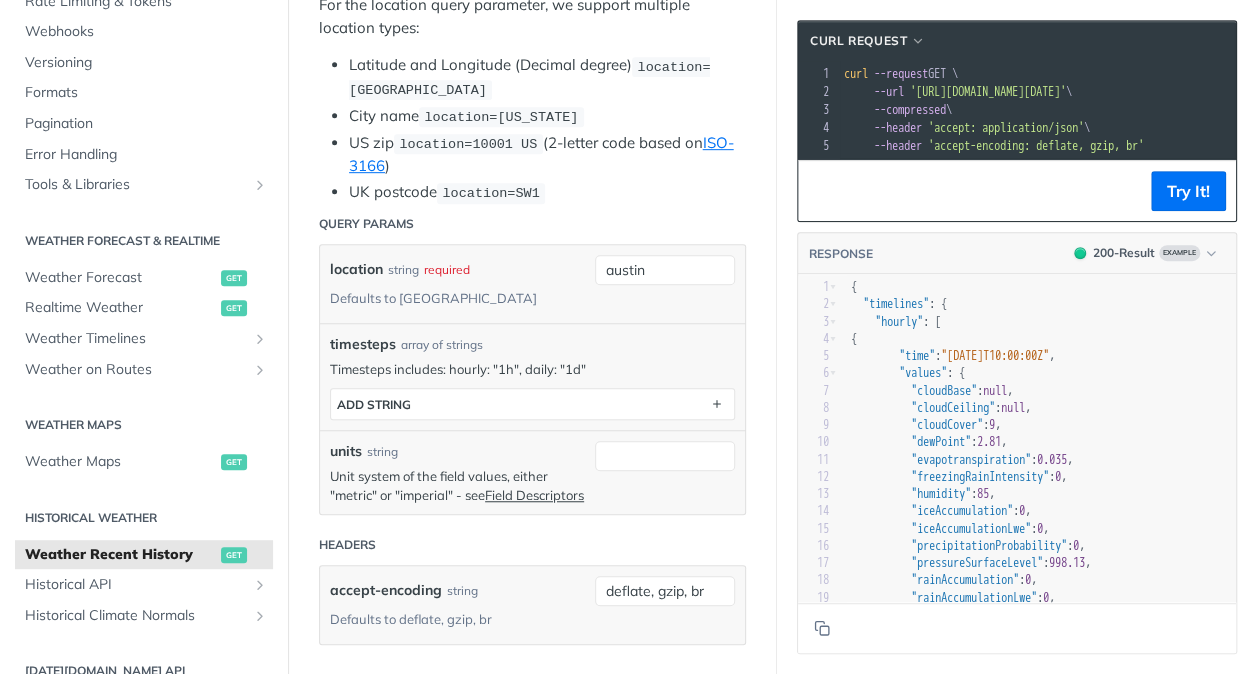 scroll, scrollTop: 474, scrollLeft: 0, axis: vertical 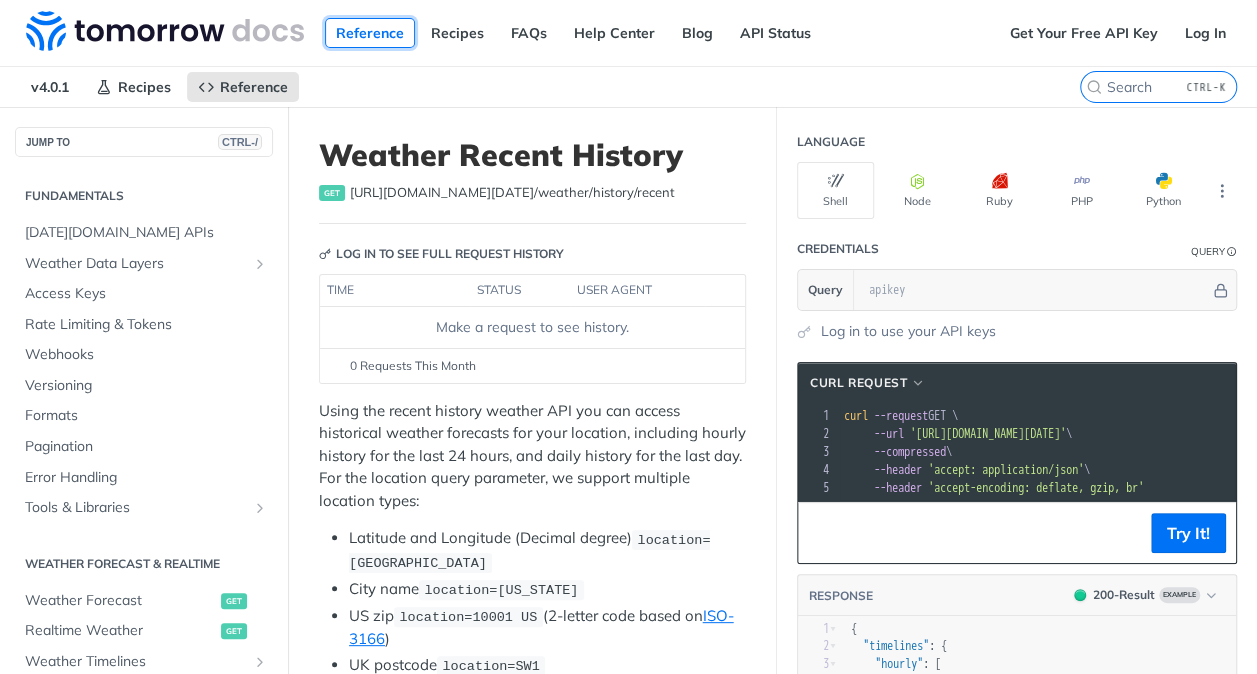 click on "Reference" at bounding box center [370, 33] 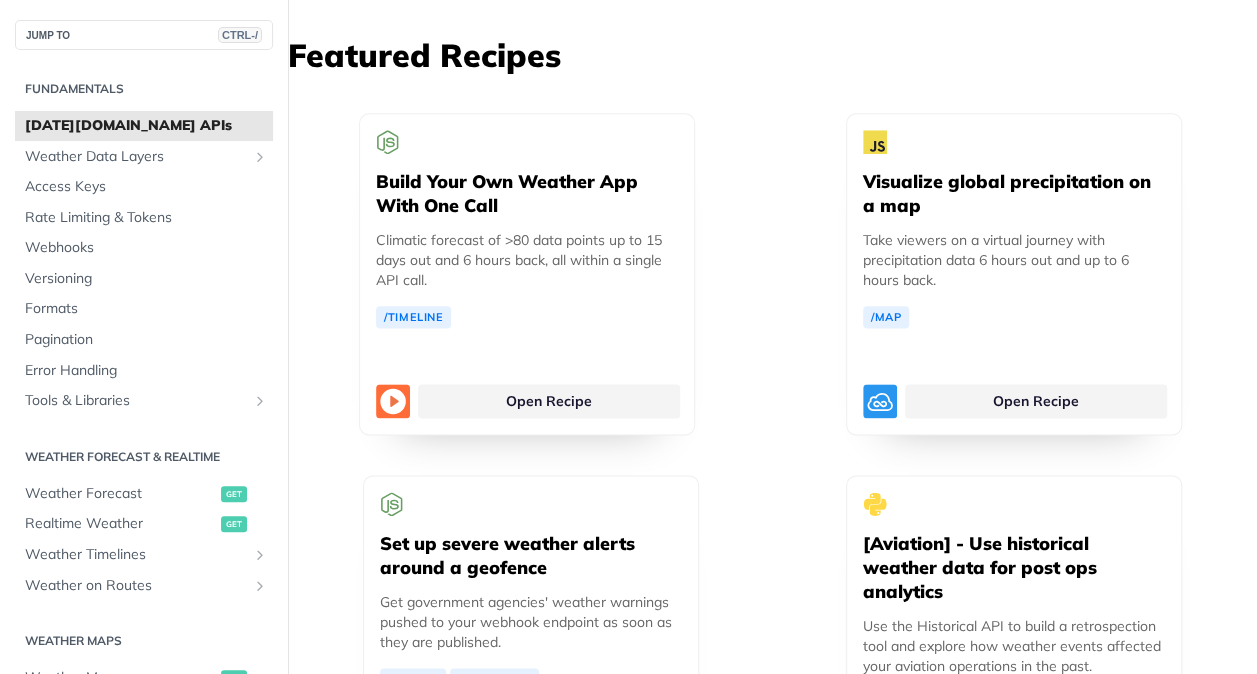 scroll, scrollTop: 4871, scrollLeft: 0, axis: vertical 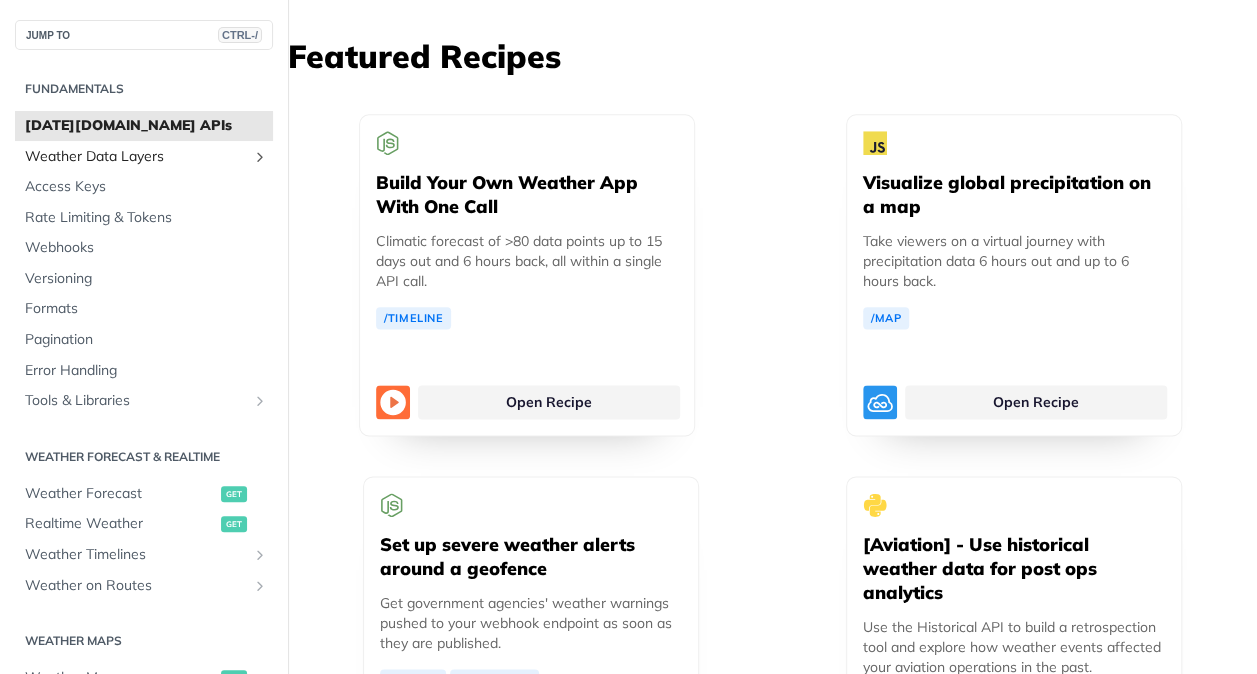 click on "Weather Data Layers" at bounding box center [144, 157] 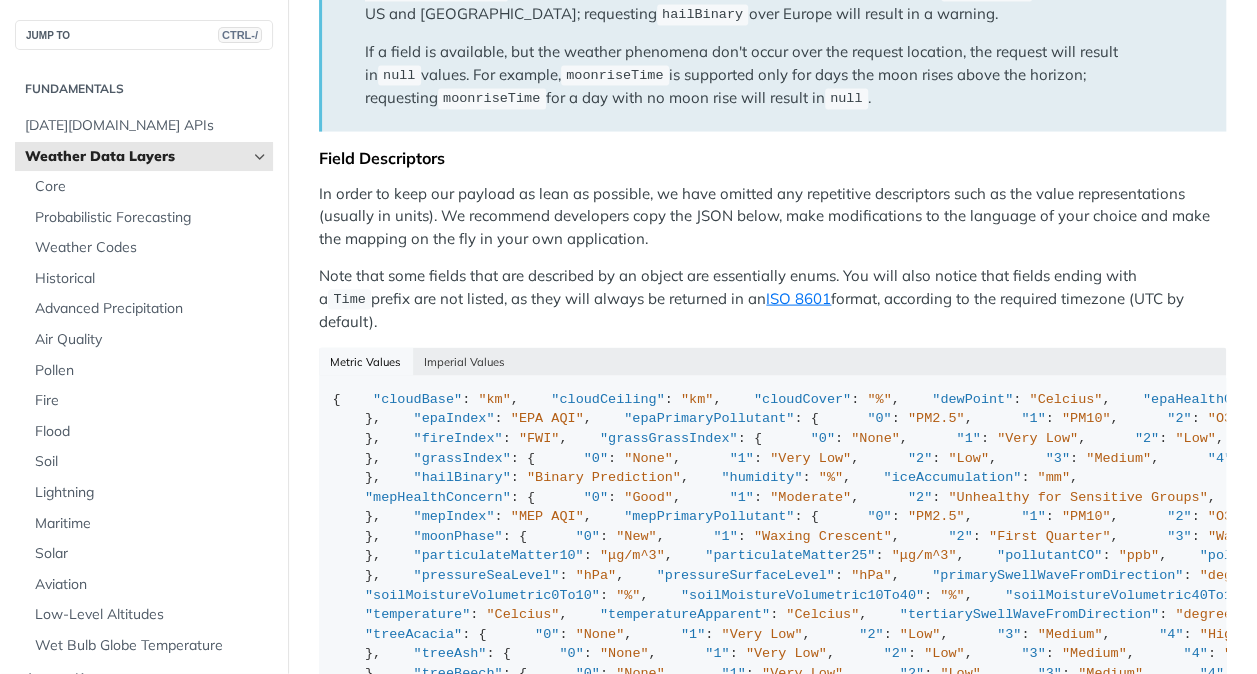 scroll, scrollTop: 1944, scrollLeft: 0, axis: vertical 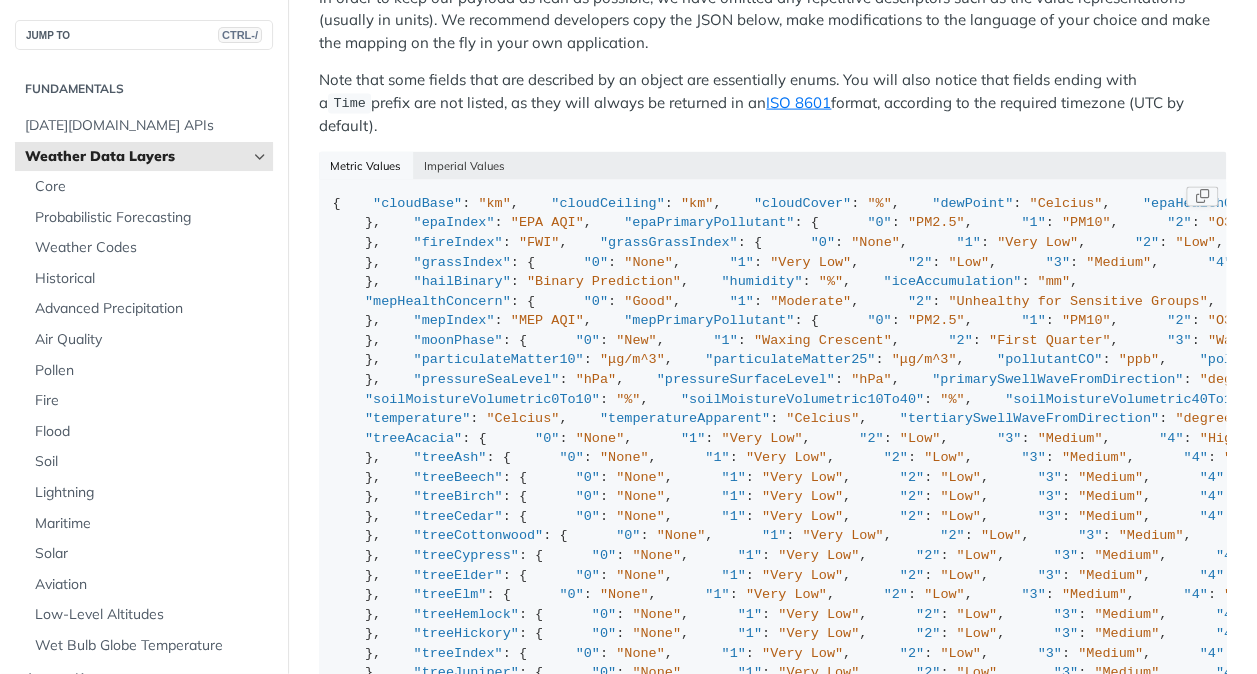 click on "{
"cloudBase" :   "km" ,
"cloudCeiling" :   "km" ,
"cloudCover" :   "%" ,
"dewPoint" :   "Celcius" ,
"epaHealthConcern" :   {
"0" :   "Good" ,
"1" :   "Moderate" ,
"2" :   "Unhealthy for Sensitive Groups" ,
"3" :   "Unhealthy" ,
"4" :   "Very Unhealthy" ,
"5" :   "Hazardous"
},
"epaIndex" :   "EPA AQI" ,
"epaPrimaryPollutant" :   {
"0" :   "PM2.5" ,
"1" :   "PM10" ,
"2" :   "O3" ,
"3" :   "NO2" ,
"4" :   "CO" ,
"5" :   "SO2"
},
"fireIndex" :   "FWI" ,
"grassGrassIndex" :   {
"0" :   "None" ,
"1" :   "Very Low" ,
"2" :   "Low" ,
"3" :   "Medium" ,
"4" :   "High" ,
"5" :   "Very High"
},
"grassIndex" :   {
"0" :   "None" ,
"1" :   "Very Low" ,
"2" :   "Low" ,
"3" :   "Medium" ,
"4" :   "High" ,
"5" :   "Very High"
},
"hailBinary"" at bounding box center [772, 483] 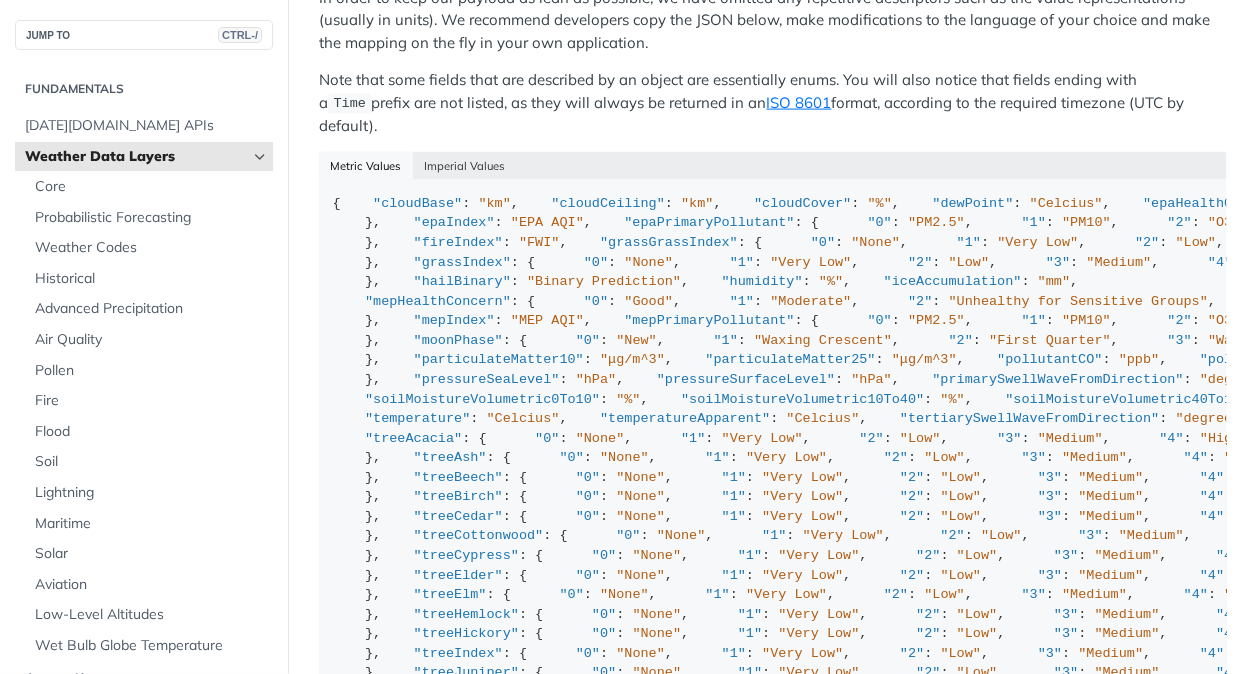 drag, startPoint x: 408, startPoint y: 486, endPoint x: 304, endPoint y: 187, distance: 316.57068 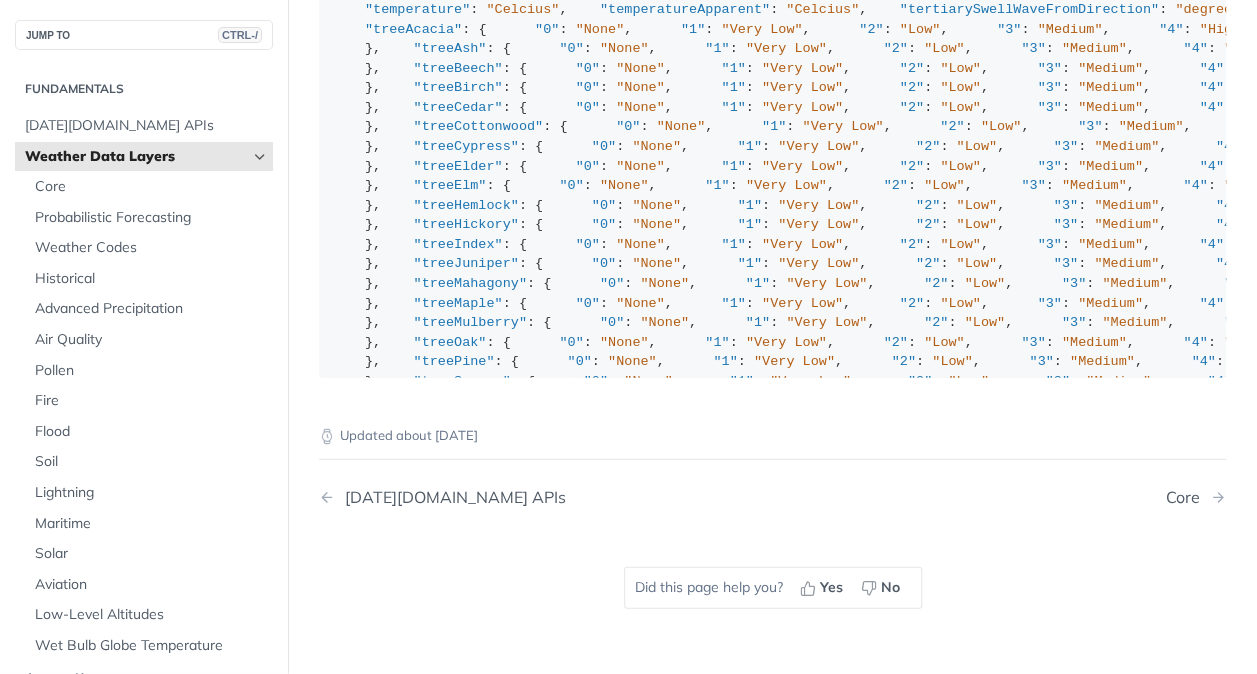 scroll, scrollTop: 2542, scrollLeft: 0, axis: vertical 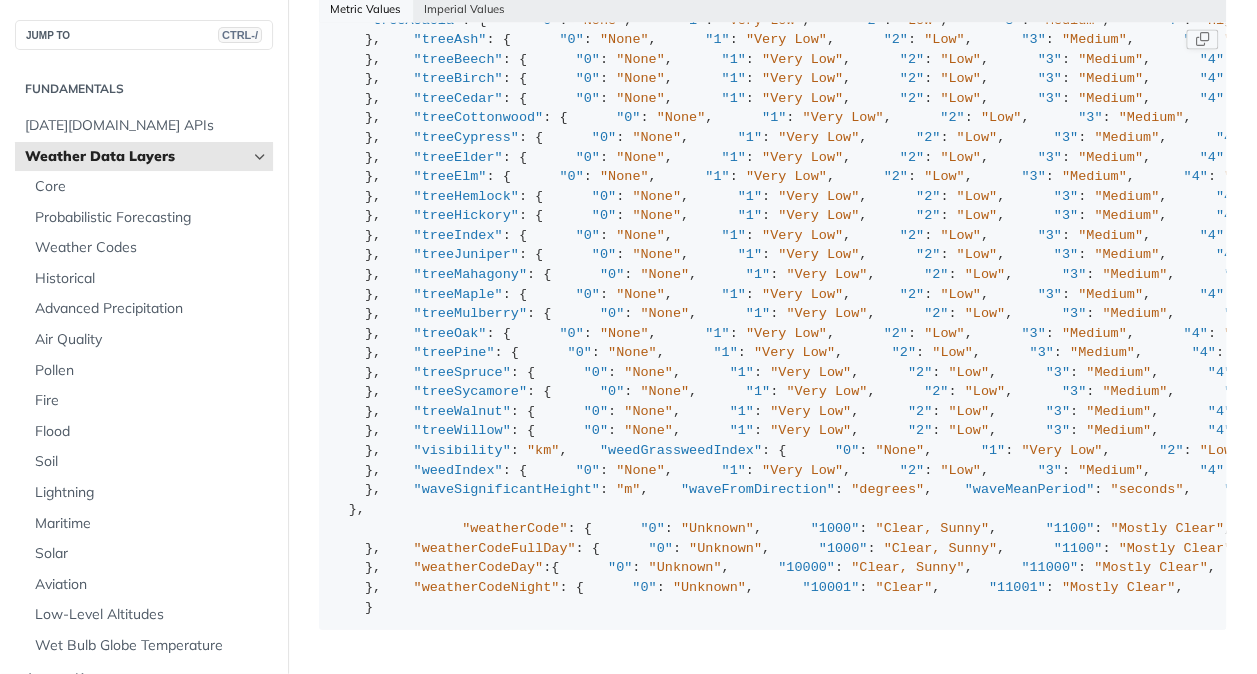 click on "{
"cloudBase" :   "km" ,
"cloudCeiling" :   "km" ,
"cloudCover" :   "%" ,
"dewPoint" :   "Celcius" ,
"epaHealthConcern" :   {
"0" :   "Good" ,
"1" :   "Moderate" ,
"2" :   "Unhealthy for Sensitive Groups" ,
"3" :   "Unhealthy" ,
"4" :   "Very Unhealthy" ,
"5" :   "Hazardous"
},
"epaIndex" :   "EPA AQI" ,
"epaPrimaryPollutant" :   {
"0" :   "PM2.5" ,
"1" :   "PM10" ,
"2" :   "O3" ,
"3" :   "NO2" ,
"4" :   "CO" ,
"5" :   "SO2"
},
"fireIndex" :   "FWI" ,
"grassGrassIndex" :   {
"0" :   "None" ,
"1" :   "Very Low" ,
"2" :   "Low" ,
"3" :   "Medium" ,
"4" :   "High" ,
"5" :   "Very High"
},
"grassIndex" :   {
"0" :   "None" ,
"1" :   "Very Low" ,
"2" :   "Low" ,
"3" :   "Medium" ,
"4" :   "High" ,
"5" :   "Very High"
},
"hailBinary"" at bounding box center (773, 196) 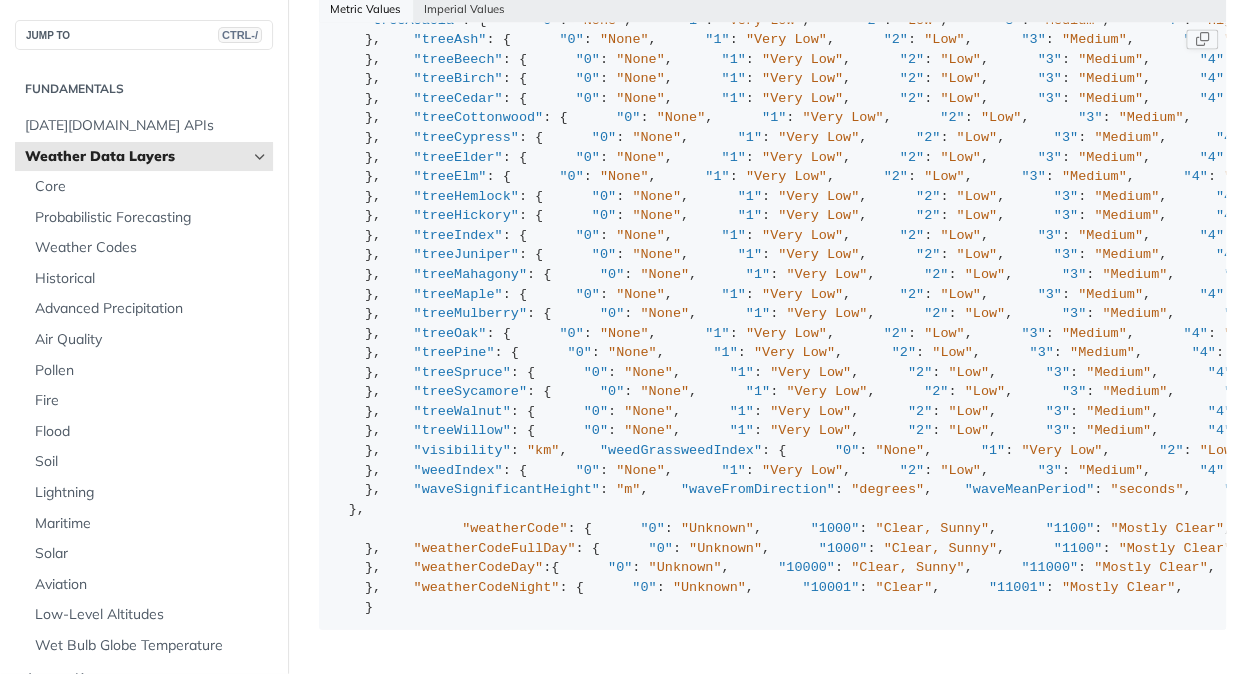 scroll, scrollTop: 2291, scrollLeft: 0, axis: vertical 